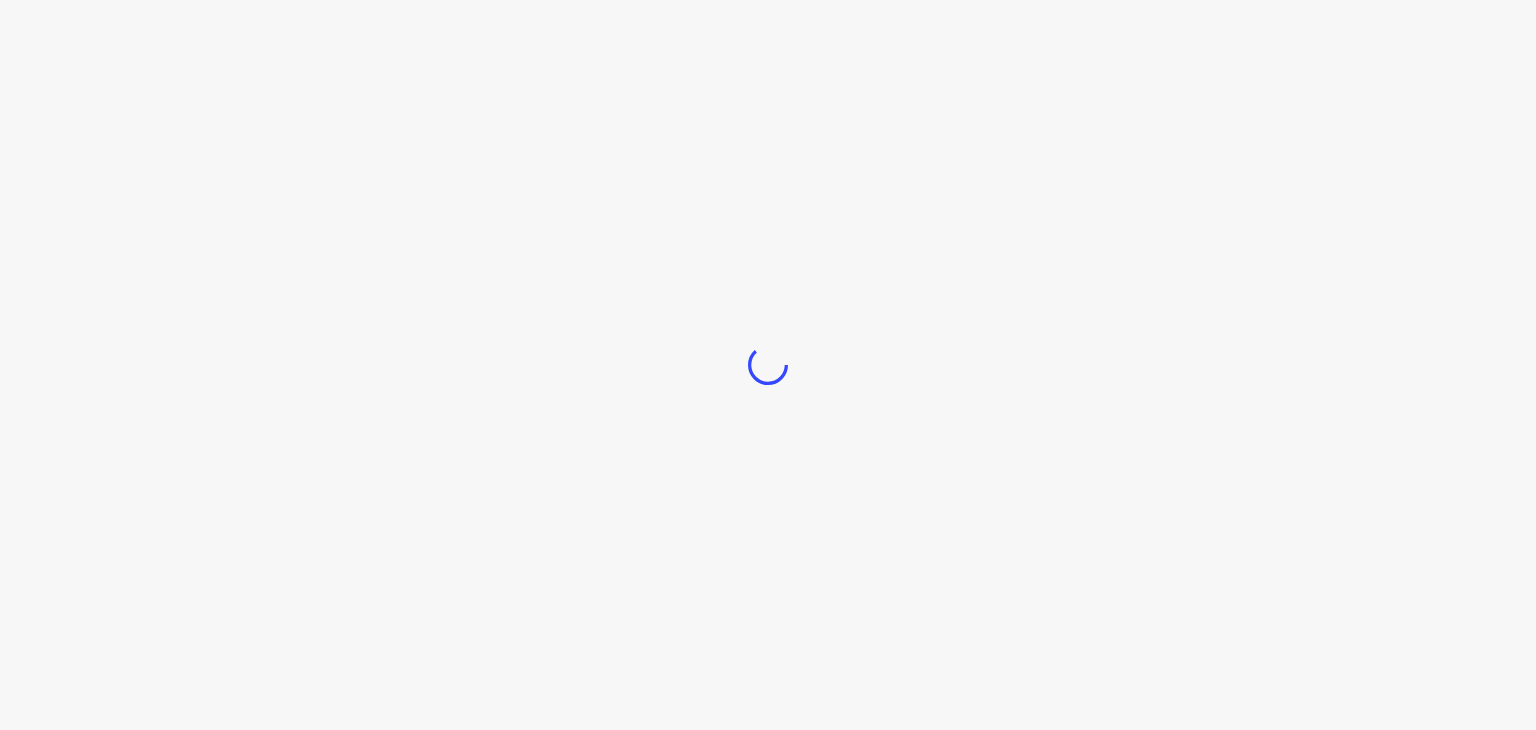 scroll, scrollTop: 0, scrollLeft: 0, axis: both 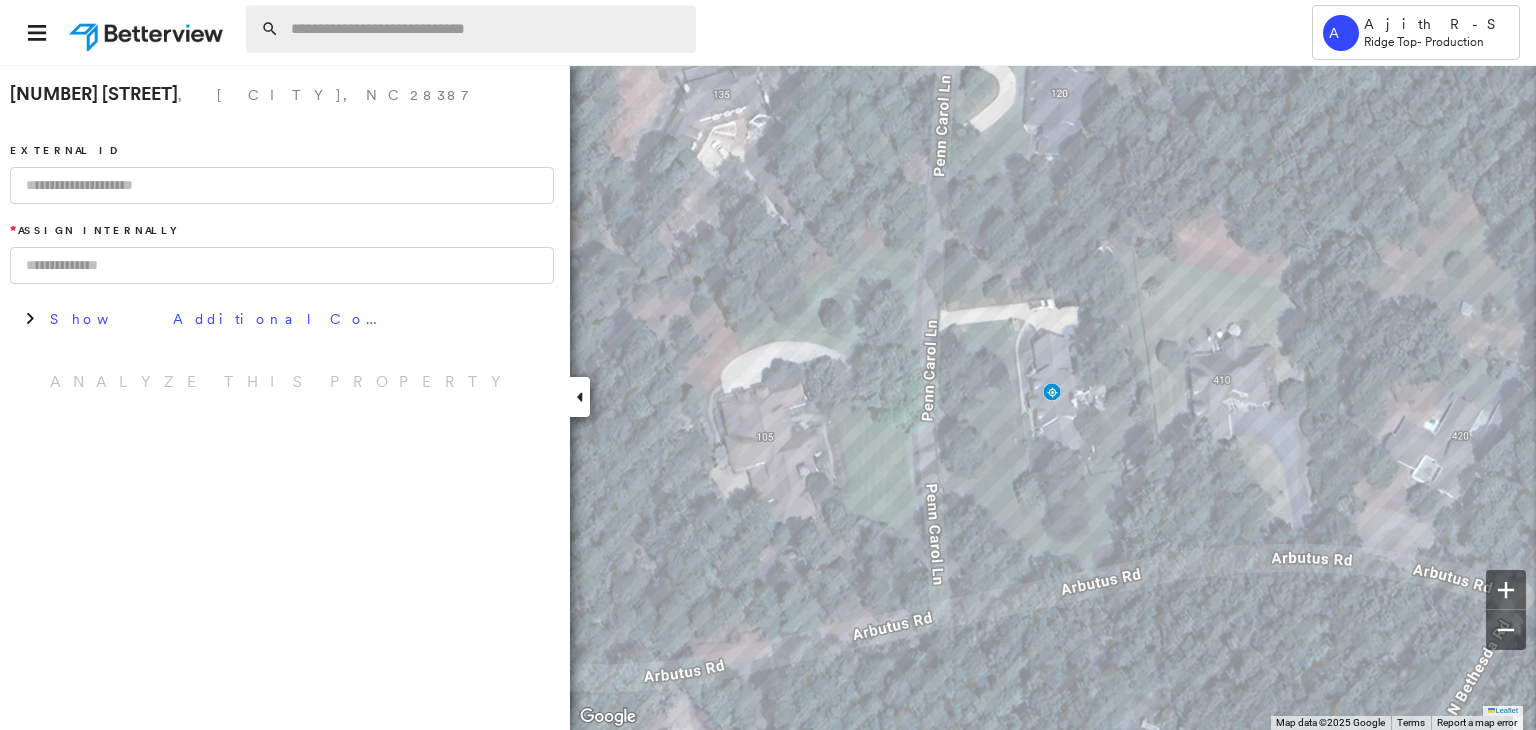 click at bounding box center (487, 29) 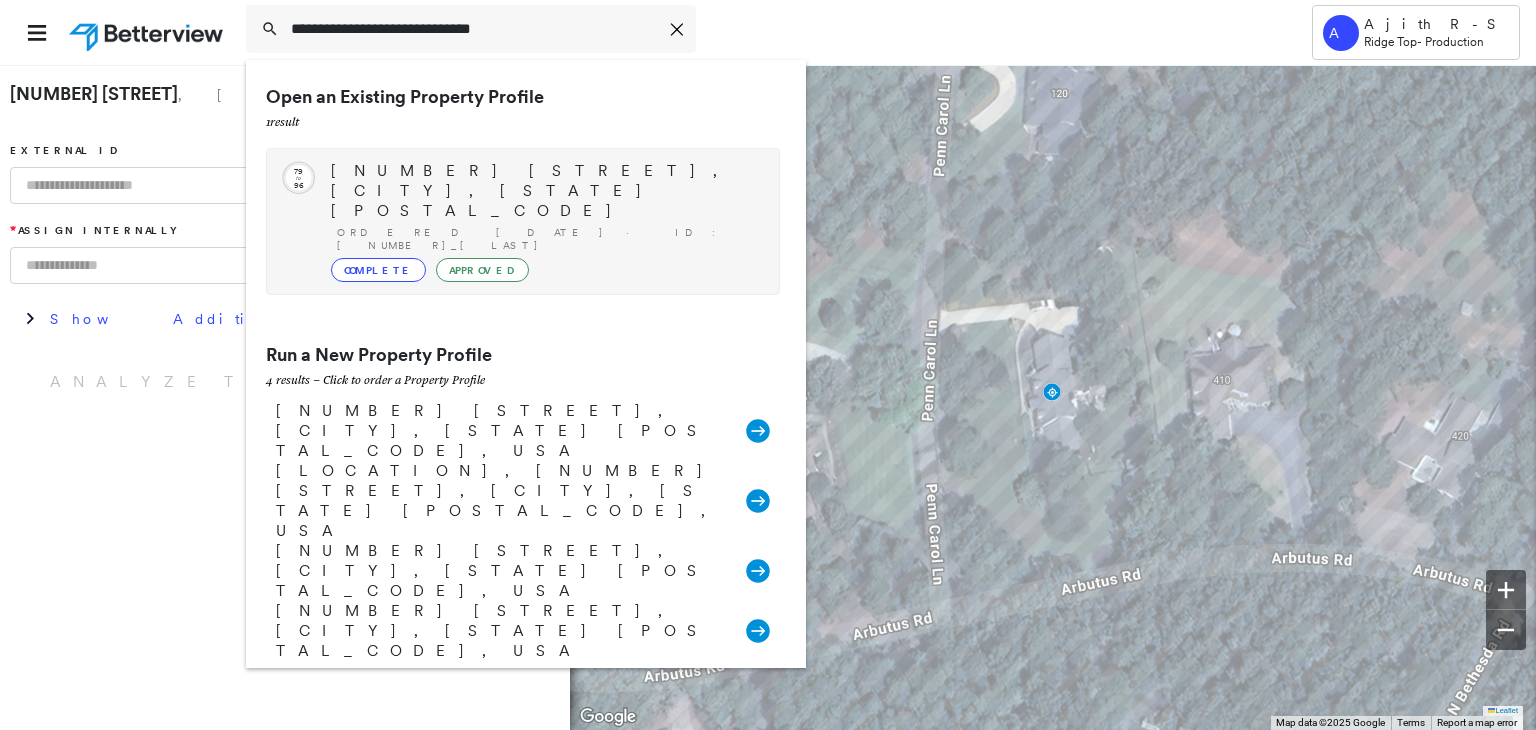 type on "**********" 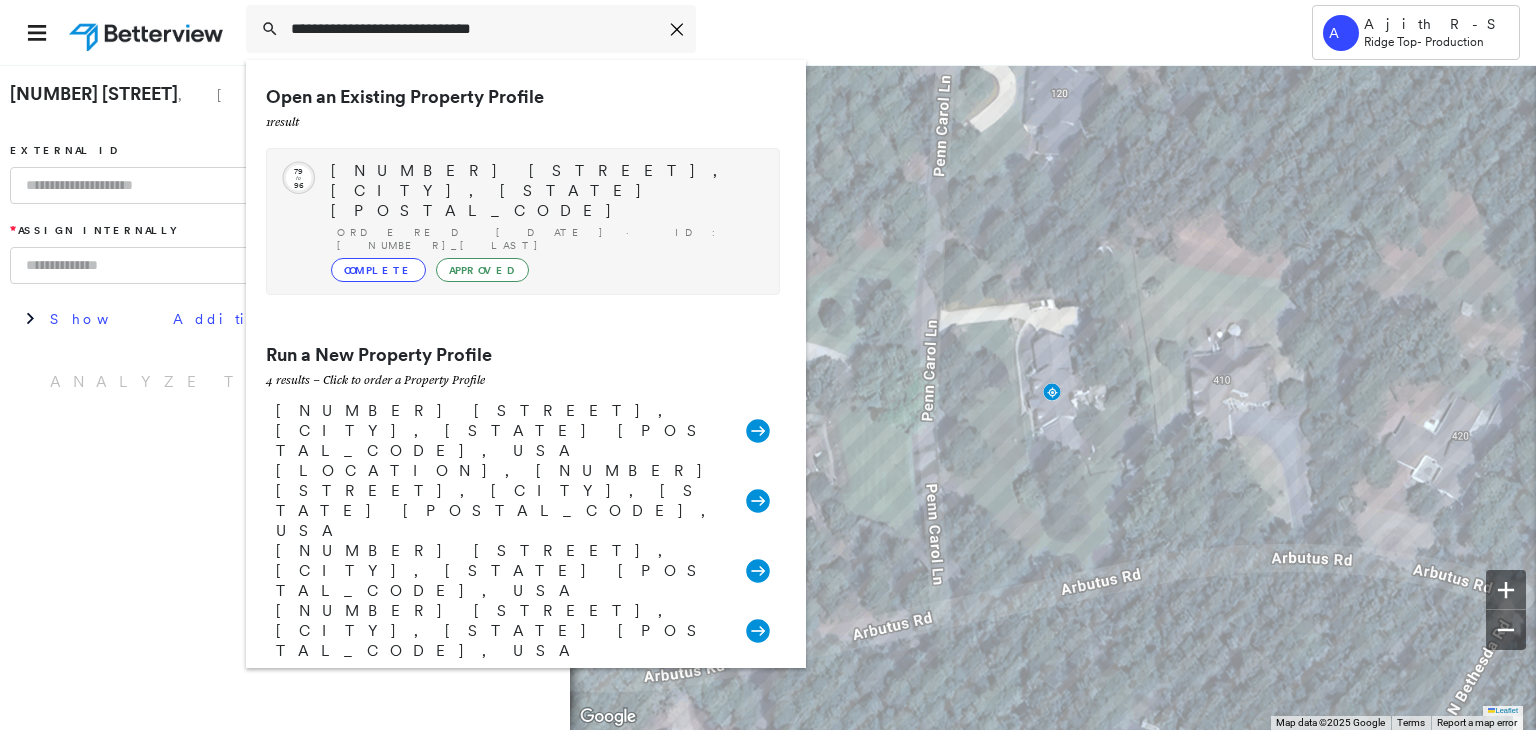 click on "[NUMBER] [STREET], [CITY], [STATE] [POSTAL_CODE]" at bounding box center [545, 191] 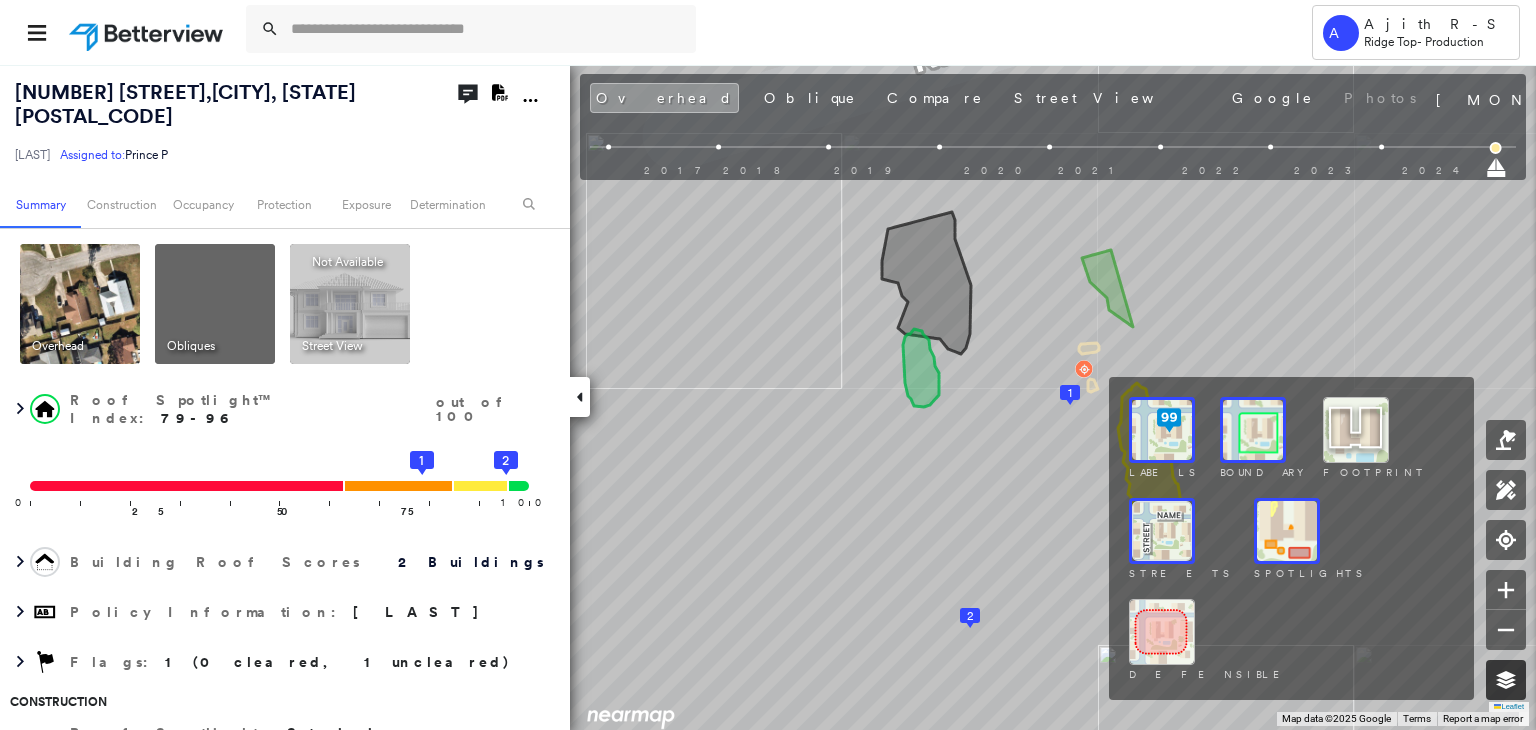 click at bounding box center (1506, 680) 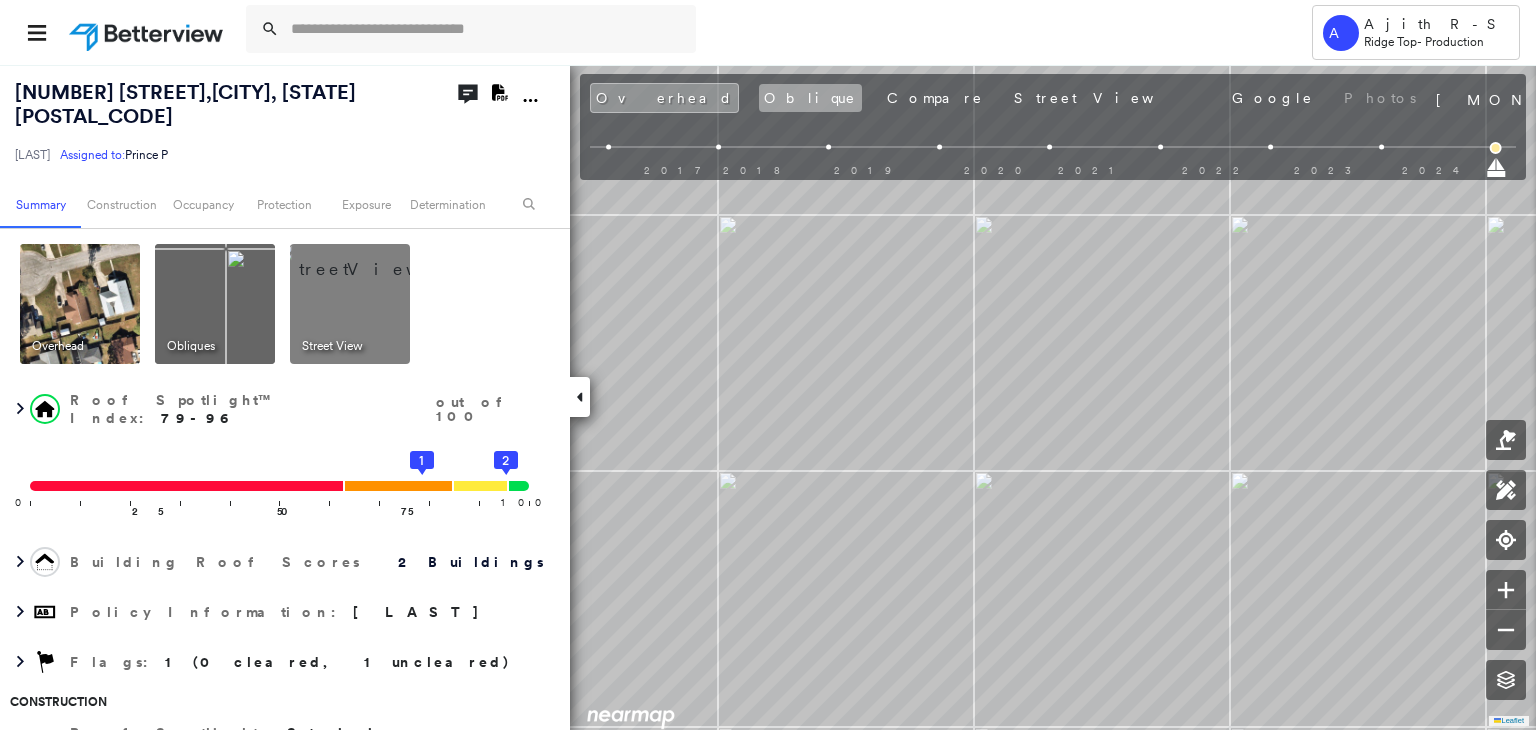click on "Oblique" at bounding box center [810, 98] 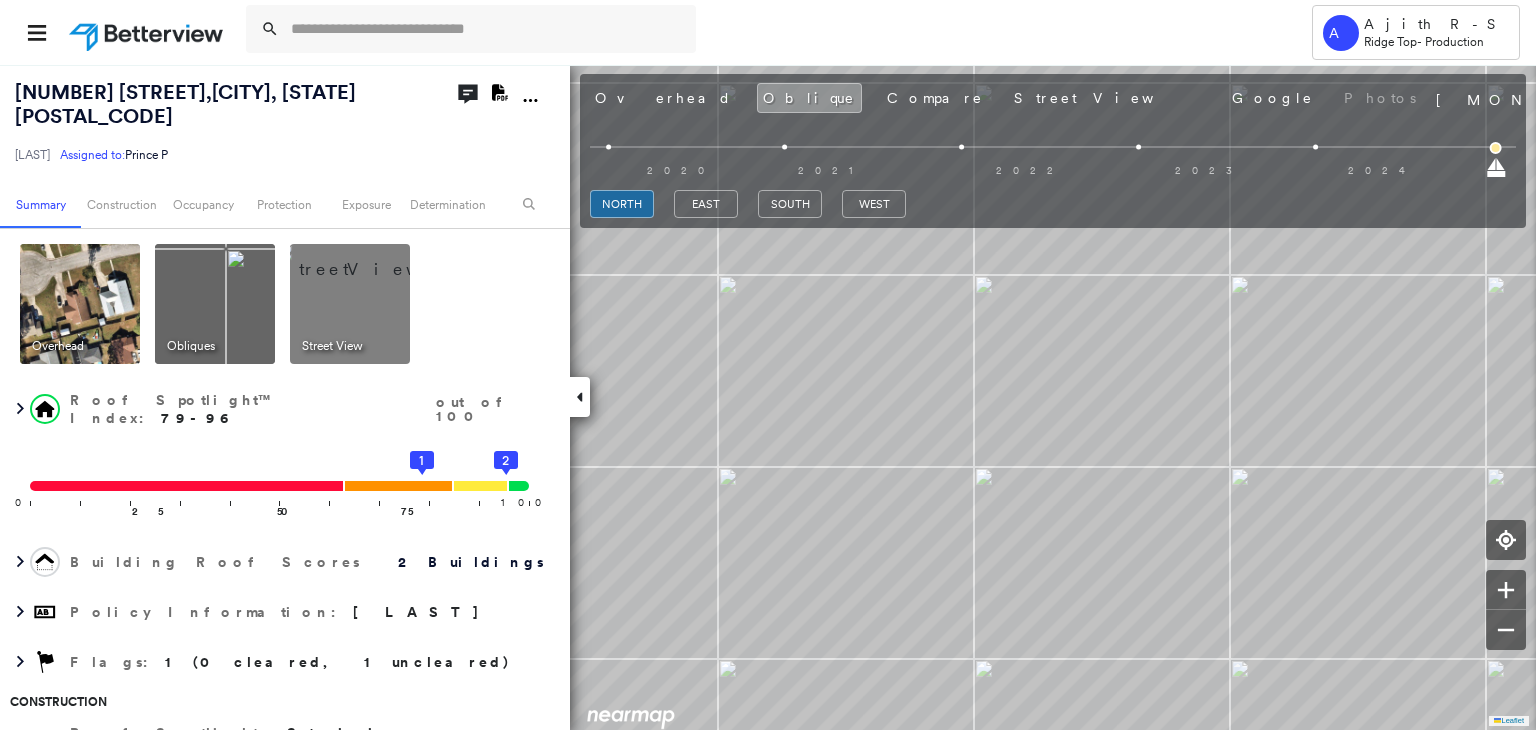 click on "Overhead Oblique Compare Street View Google Photos [MONTH] [DAY], [YEAR]" at bounding box center (1053, 97) 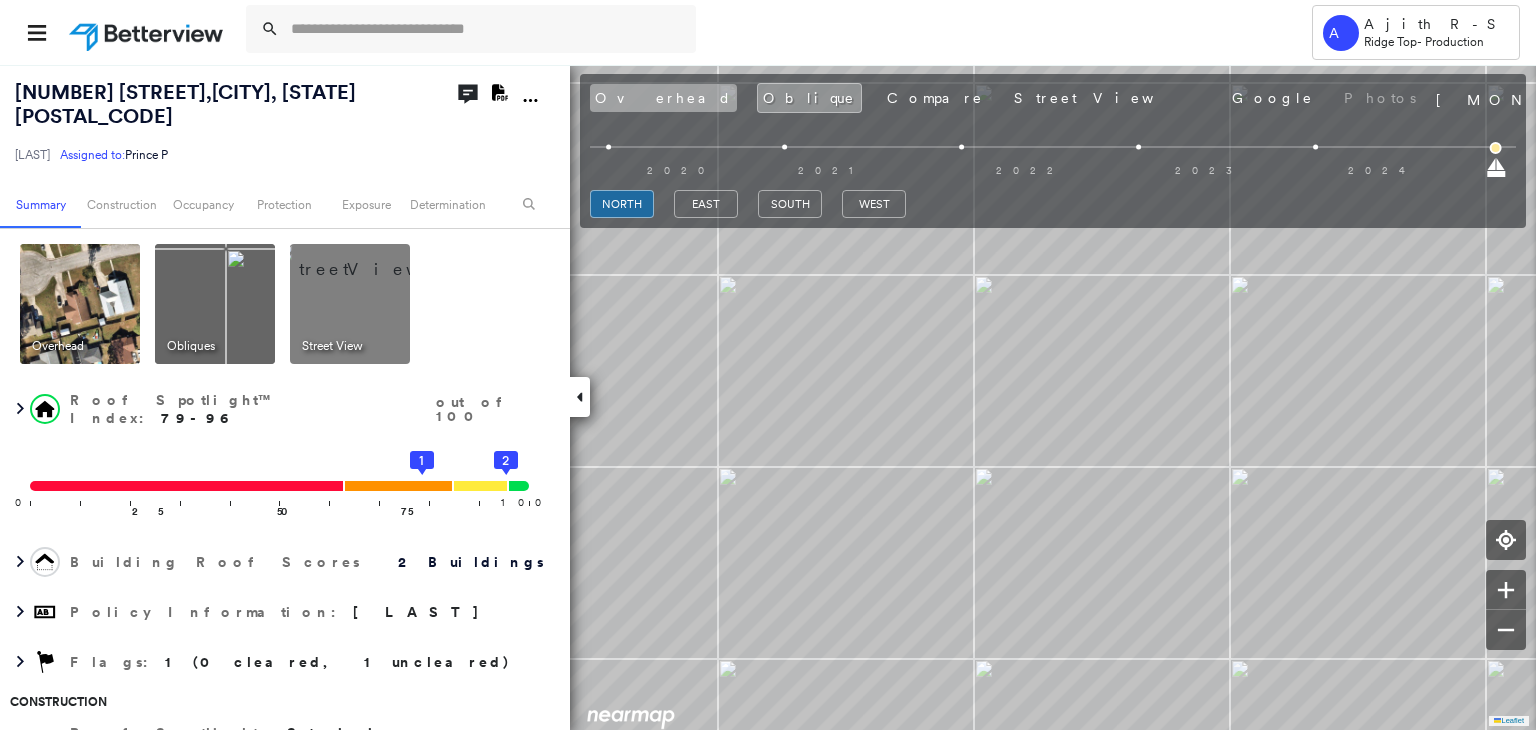 click on "Overhead" at bounding box center [663, 98] 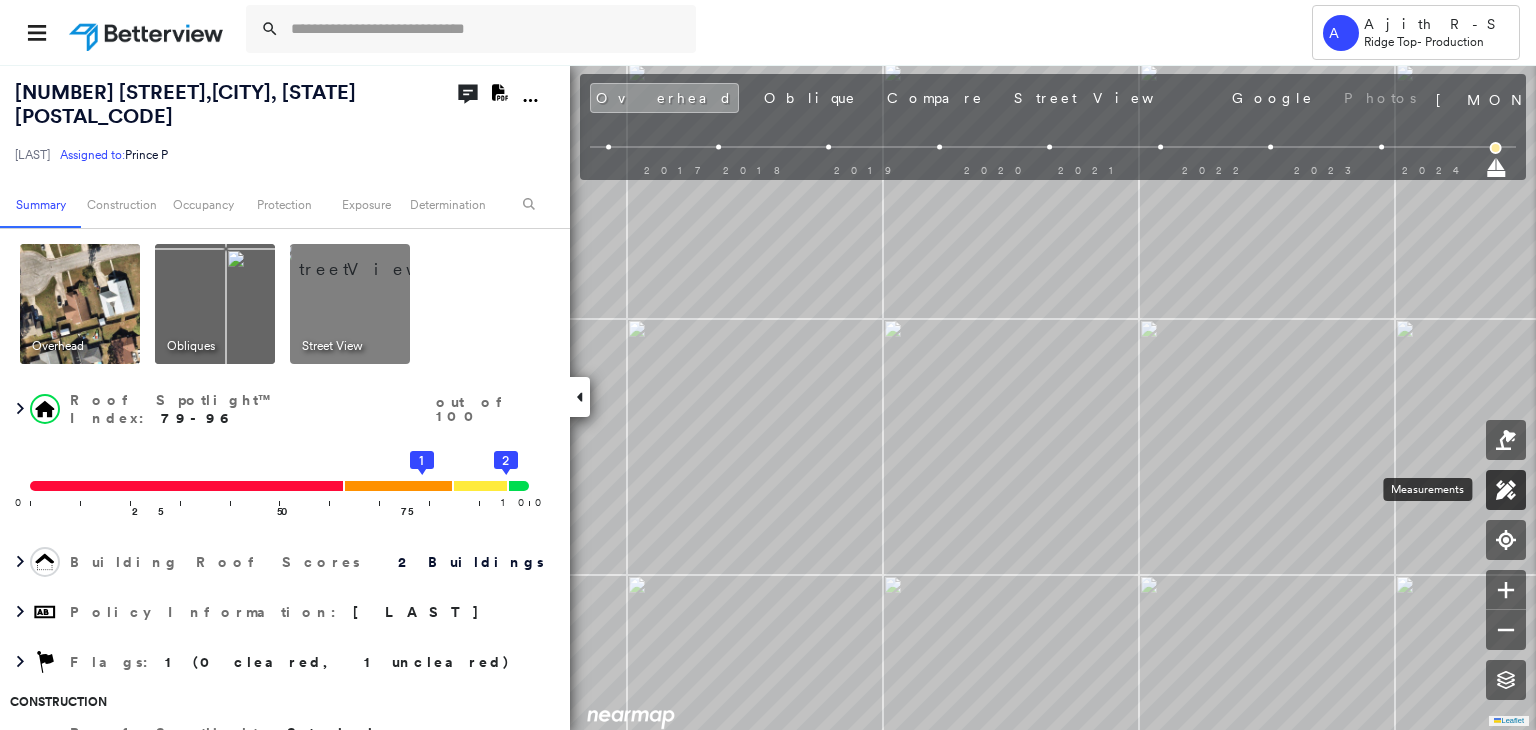 click 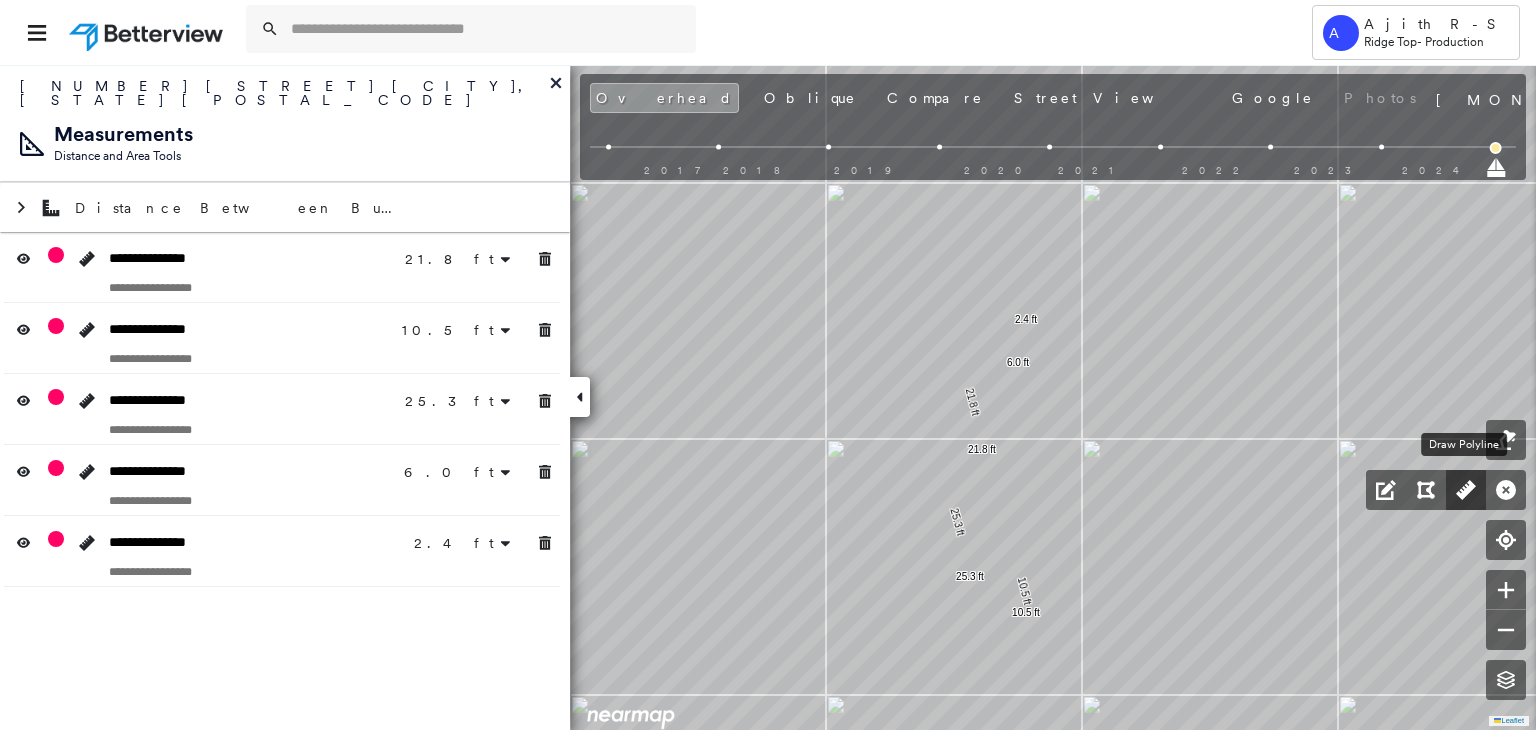 click at bounding box center (1466, 490) 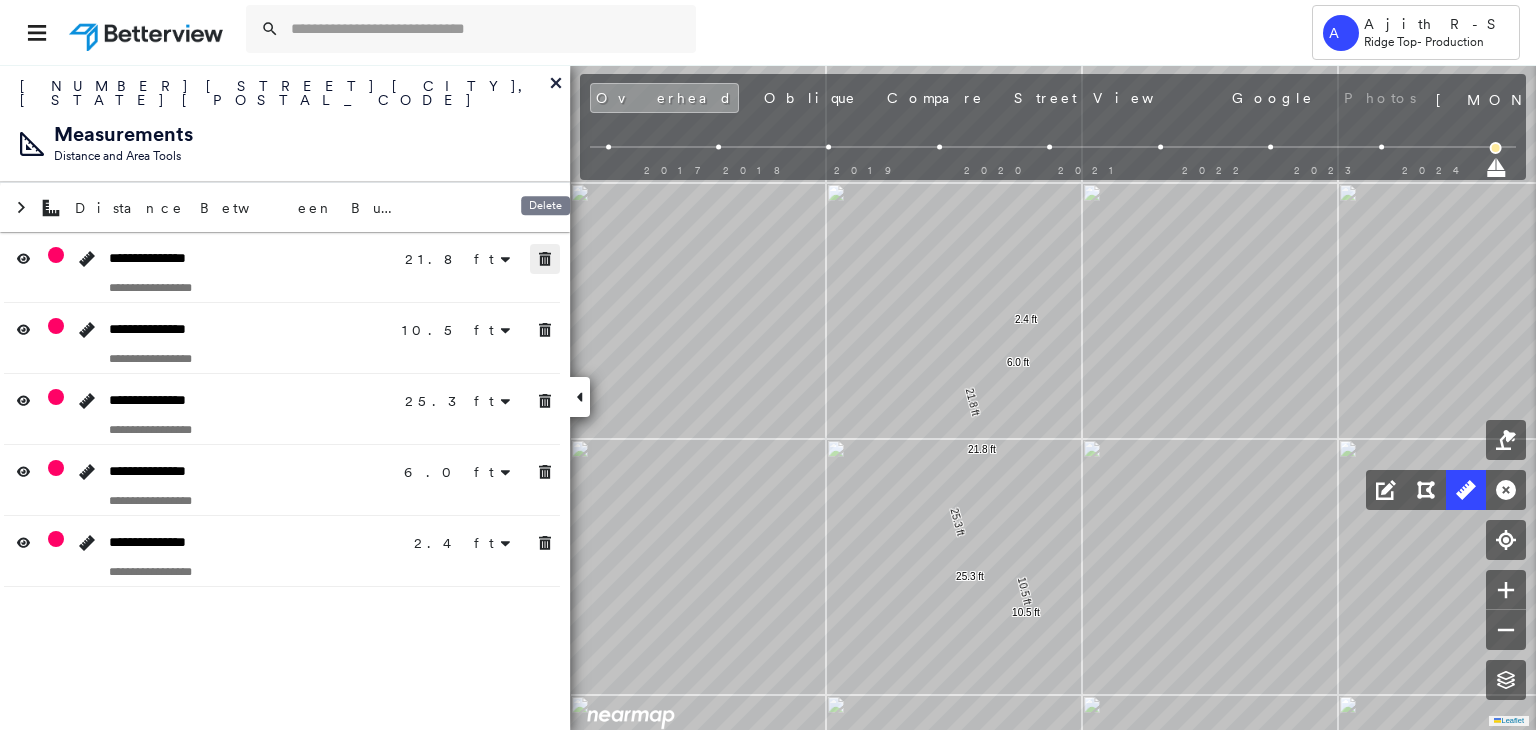 drag, startPoint x: 545, startPoint y: 246, endPoint x: 551, endPoint y: 293, distance: 47.38143 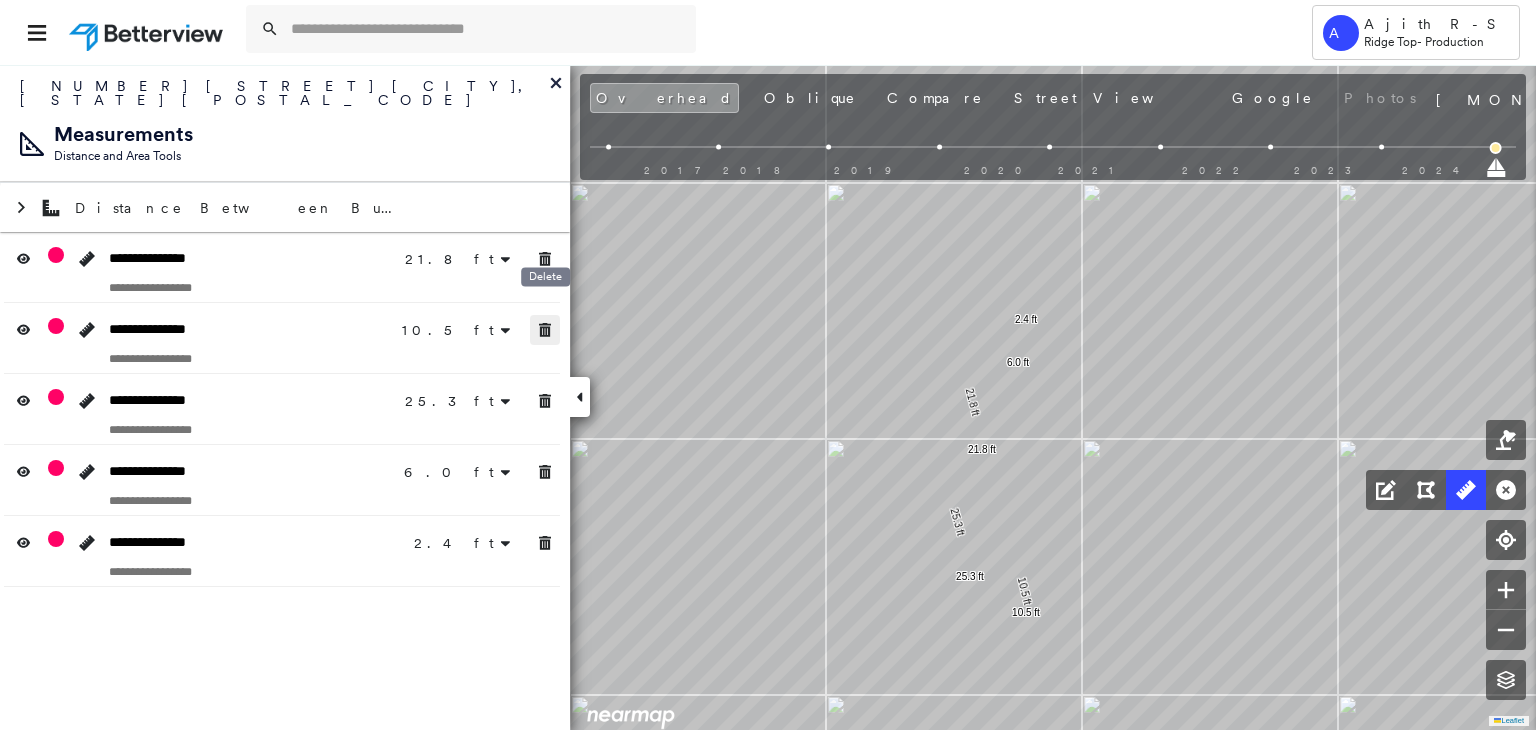 drag, startPoint x: 552, startPoint y: 301, endPoint x: 556, endPoint y: 368, distance: 67.11929 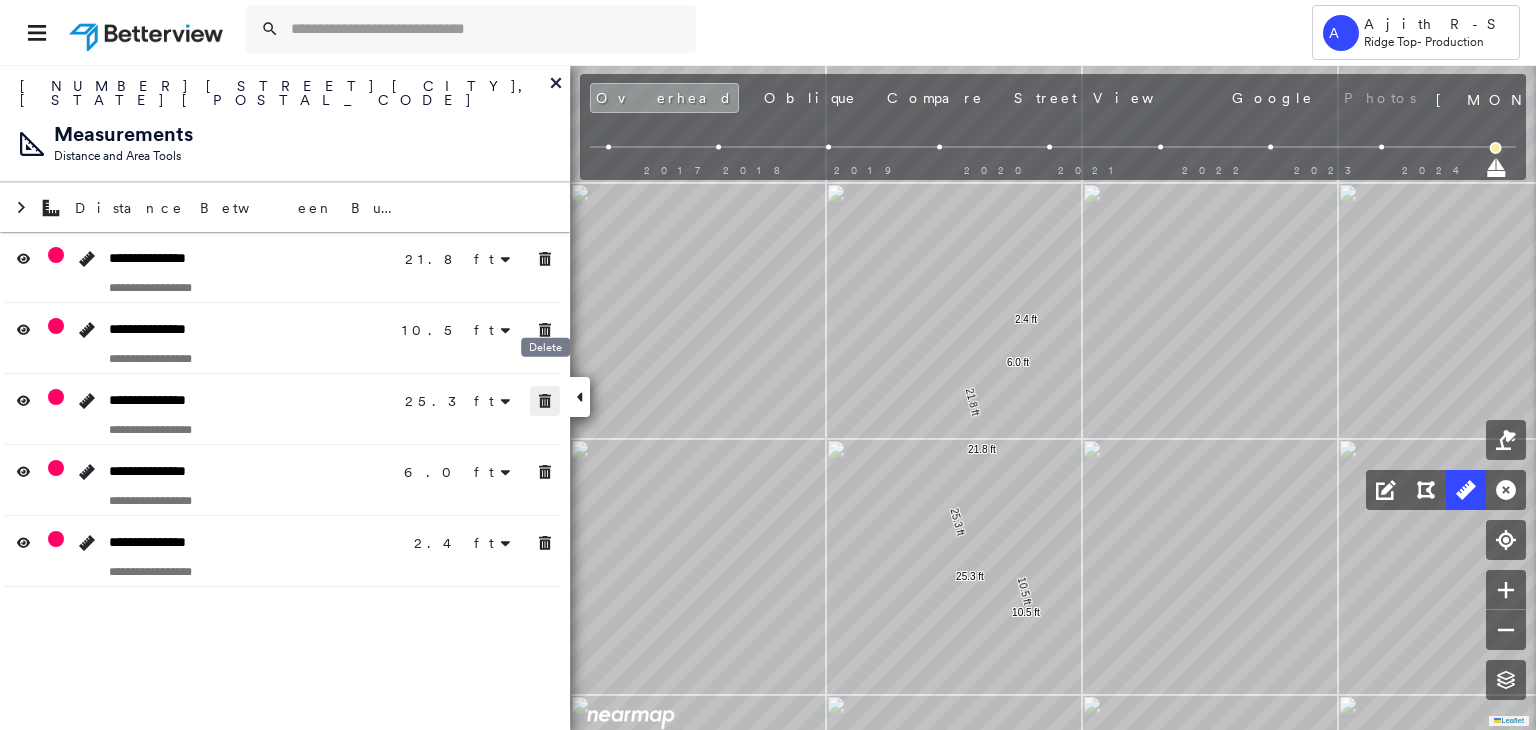 drag, startPoint x: 553, startPoint y: 383, endPoint x: 542, endPoint y: 467, distance: 84.71718 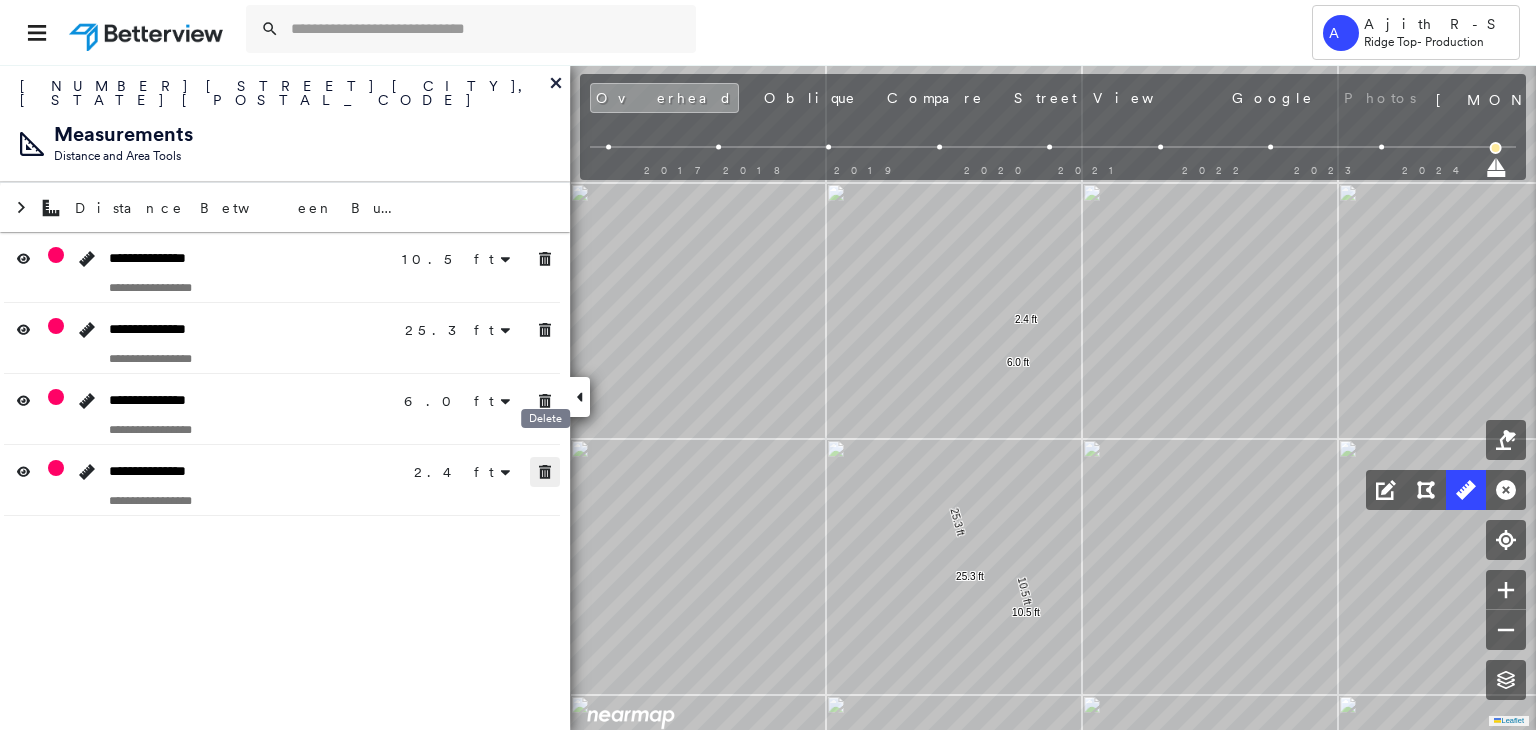 click at bounding box center [545, 472] 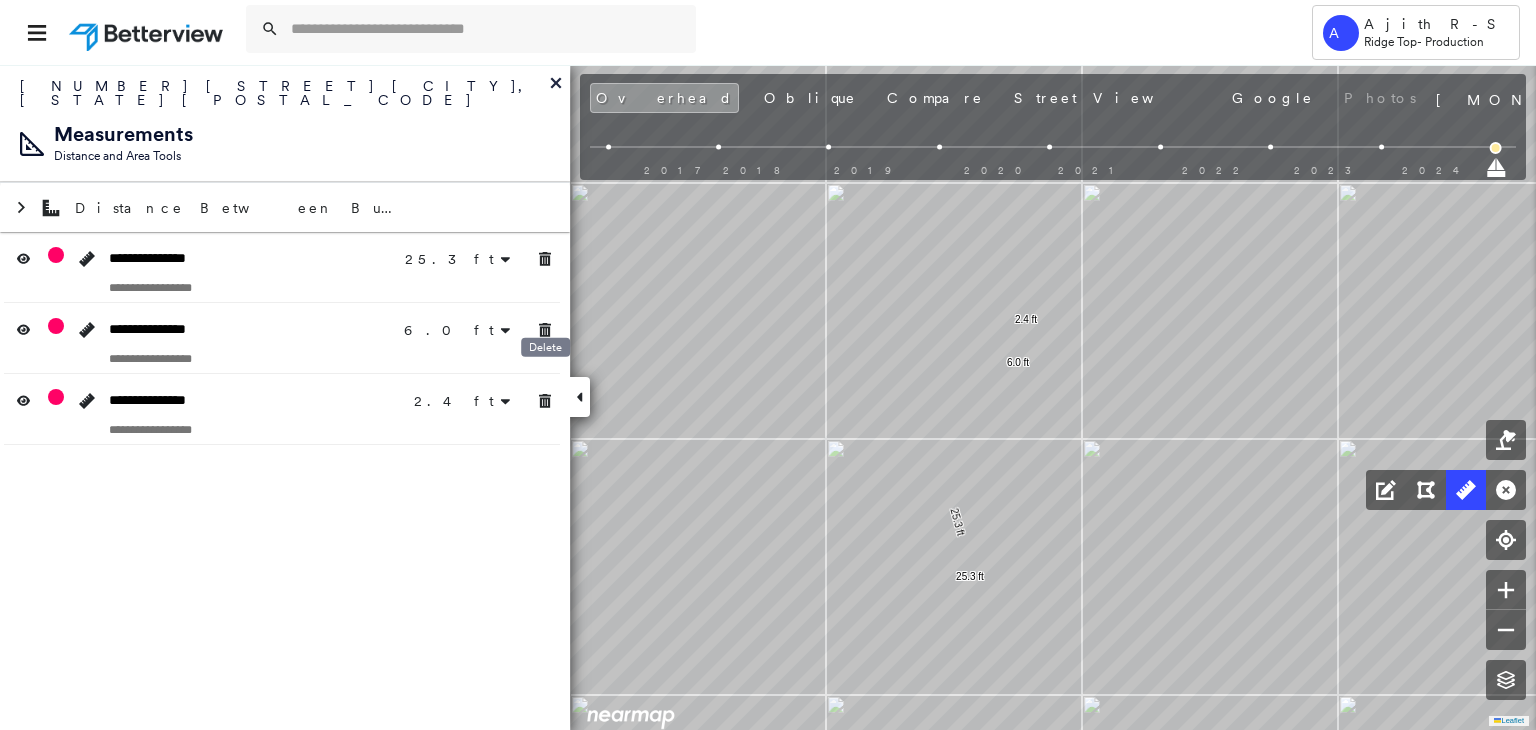 click on "Delete" at bounding box center (545, 353) 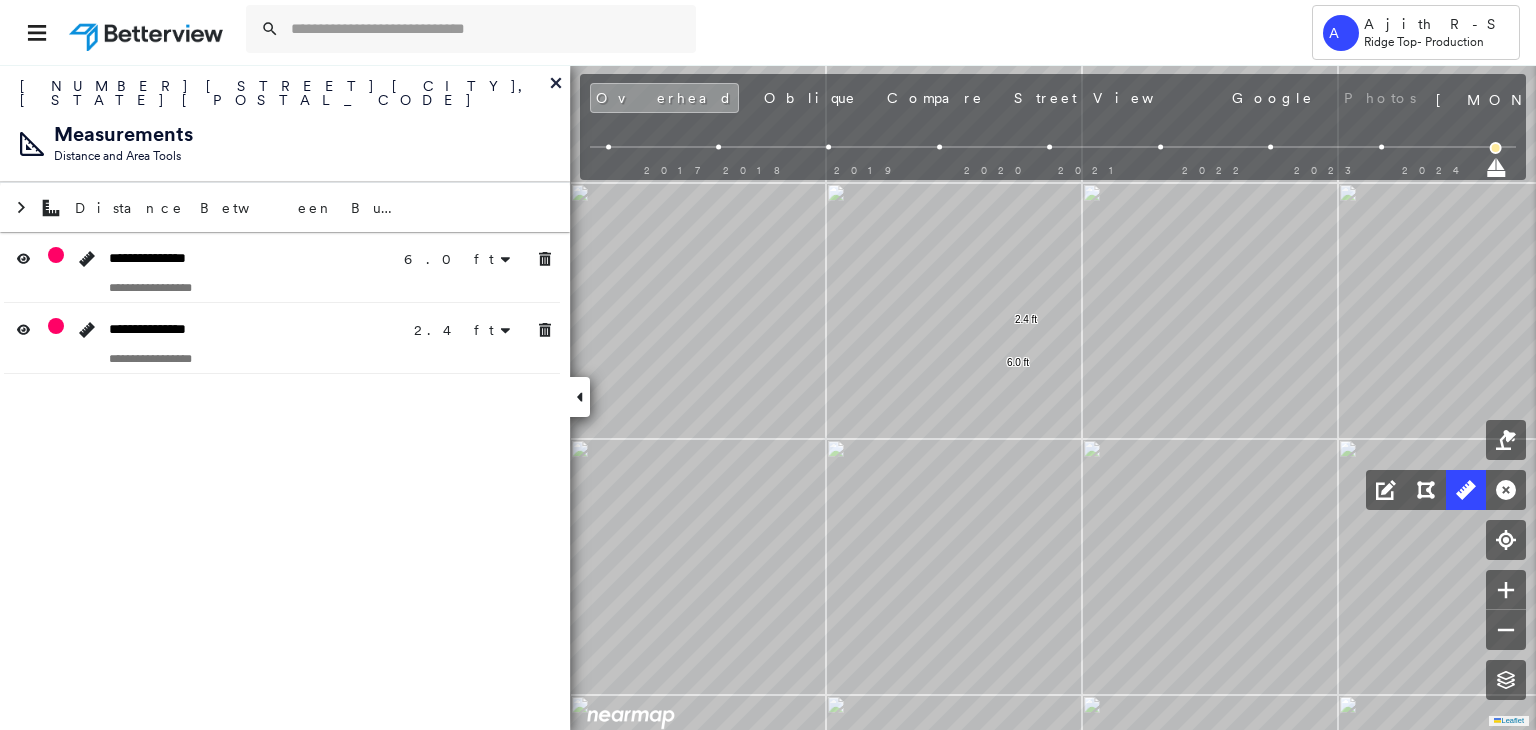 click on "**********" at bounding box center [285, 397] 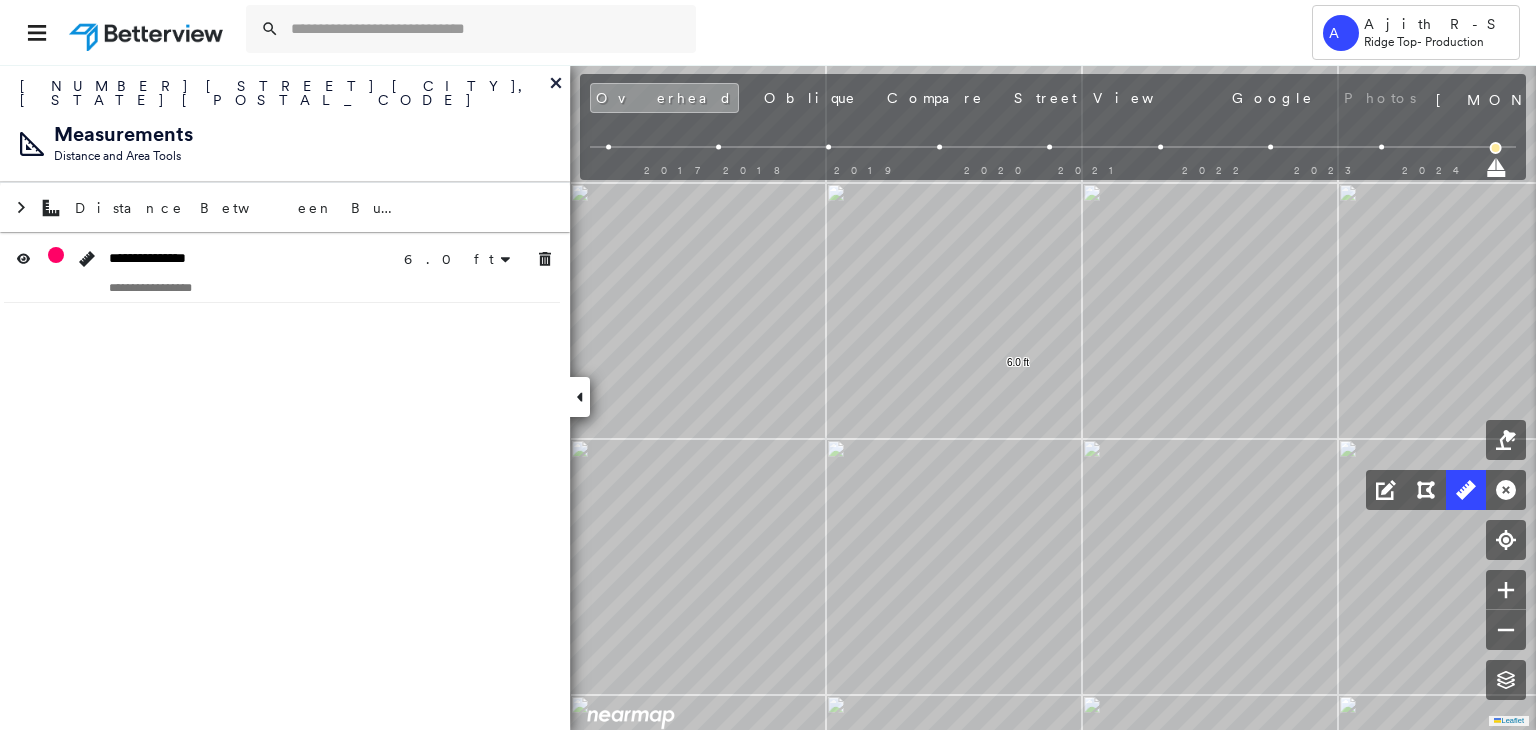 drag, startPoint x: 543, startPoint y: 292, endPoint x: 543, endPoint y: 239, distance: 53 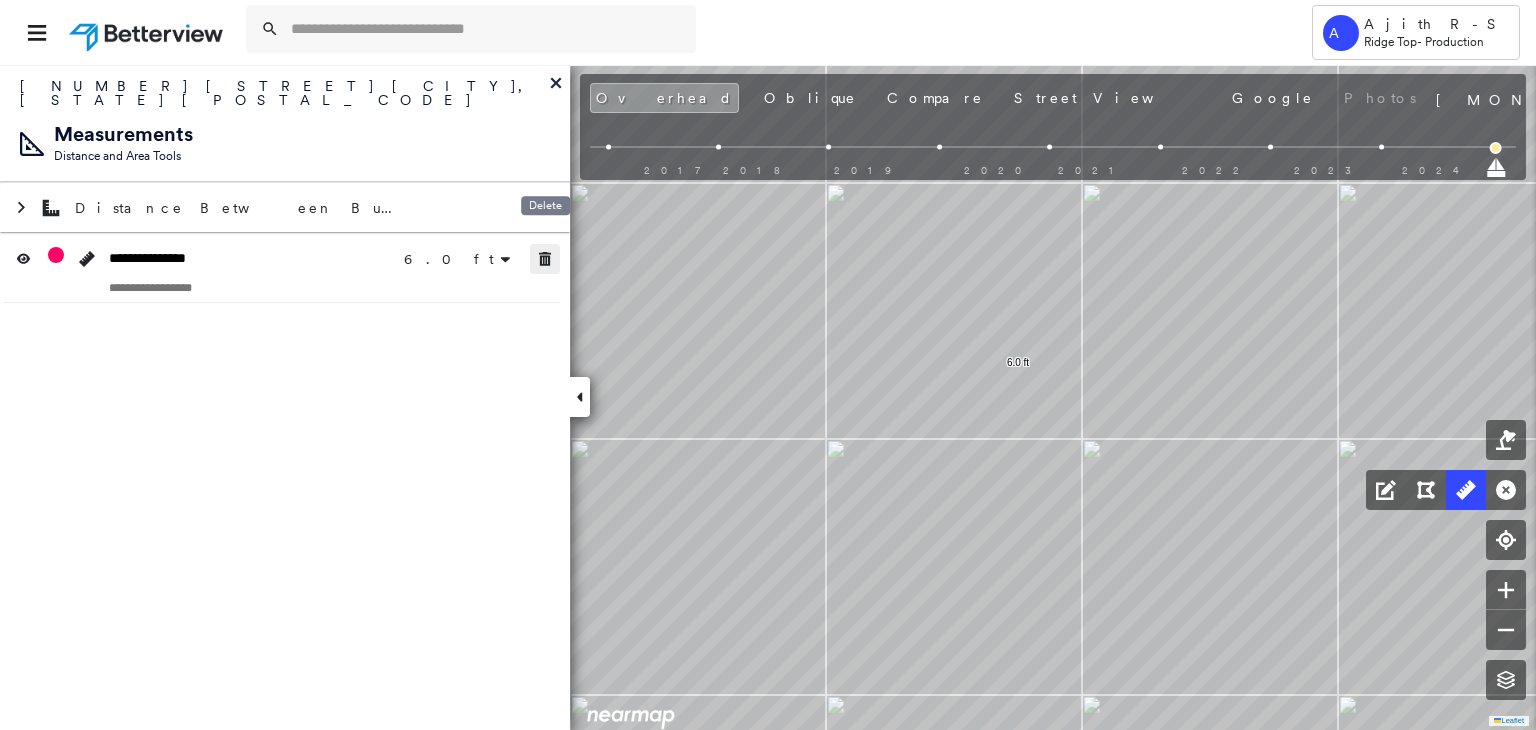 click 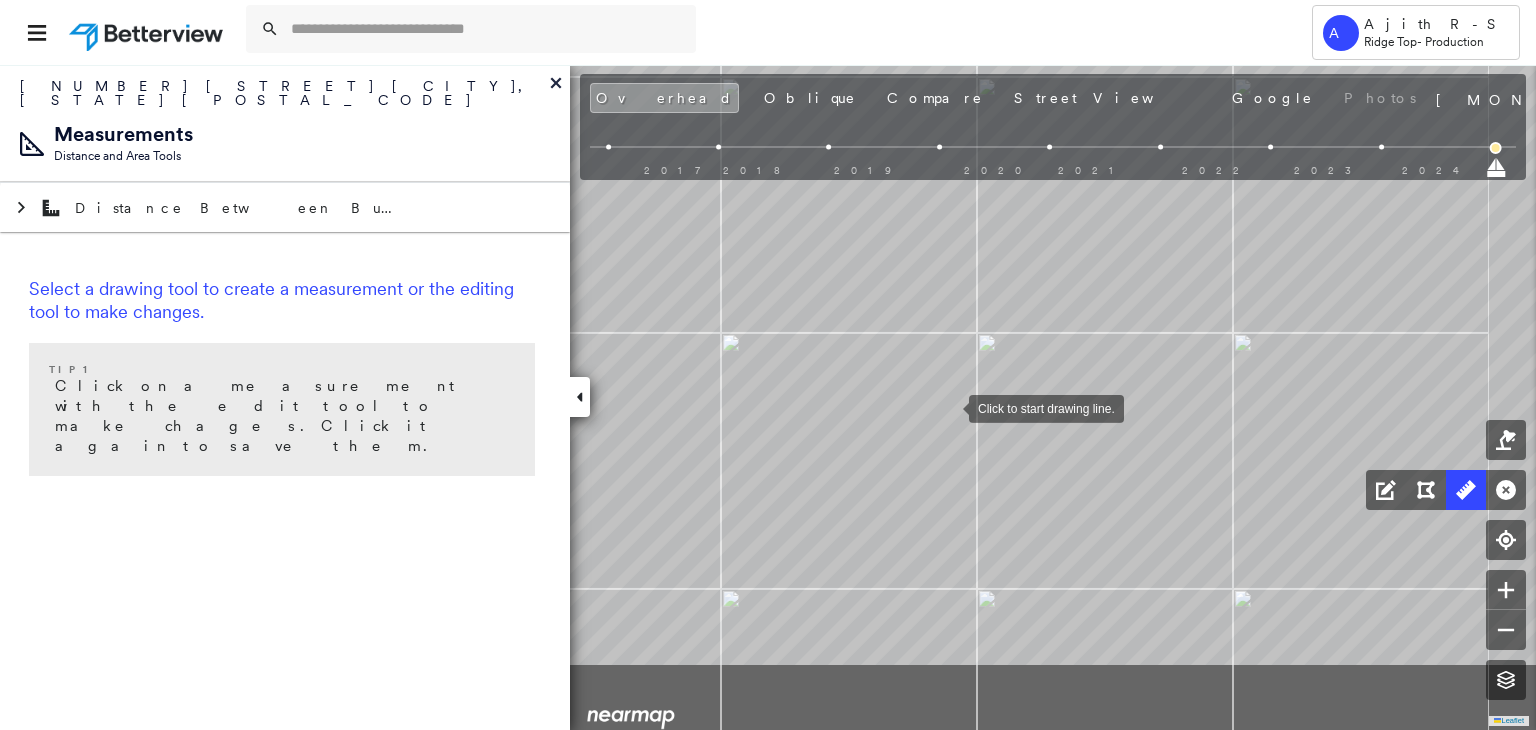 drag, startPoint x: 1039, startPoint y: 551, endPoint x: 950, endPoint y: 412, distance: 165.05151 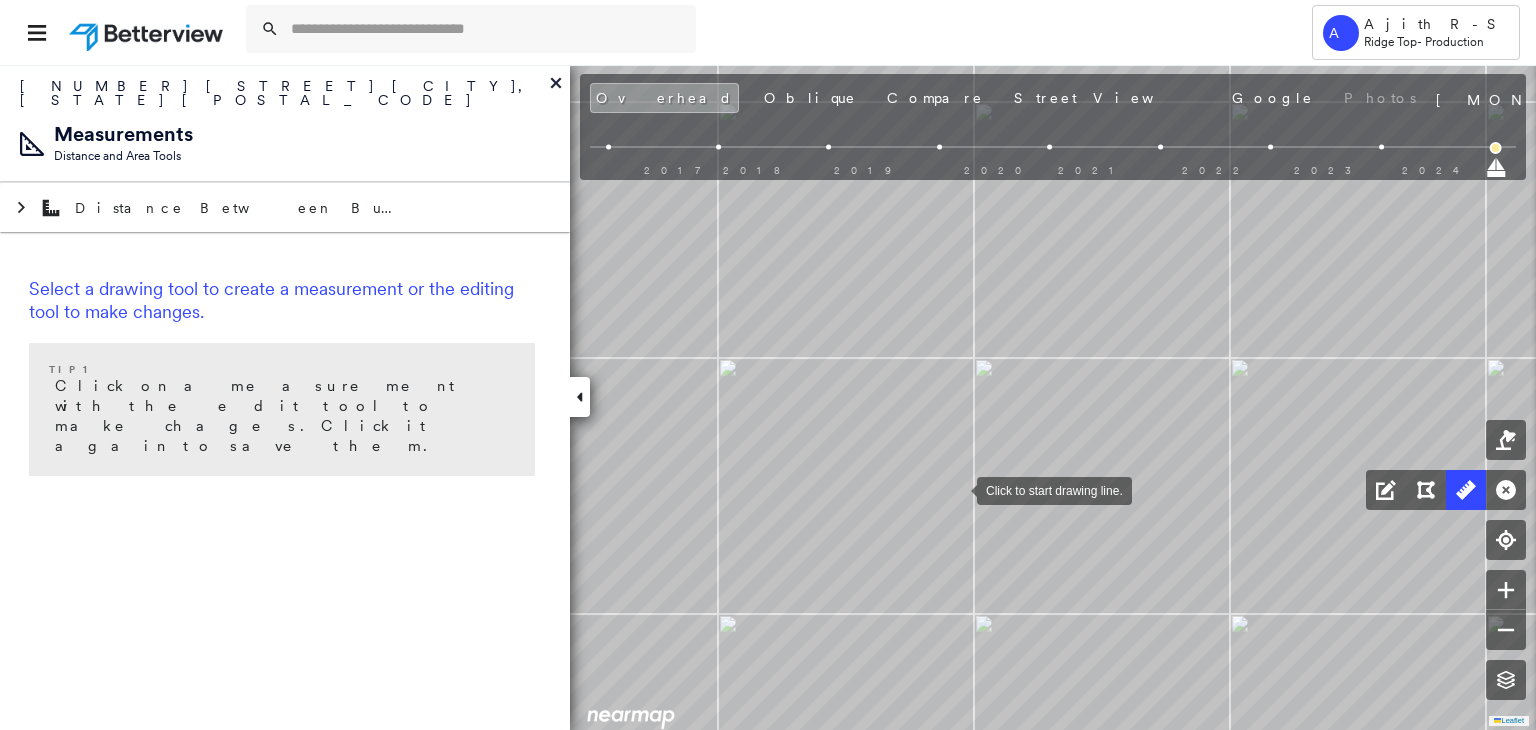 drag, startPoint x: 960, startPoint y: 473, endPoint x: 957, endPoint y: 488, distance: 15.297058 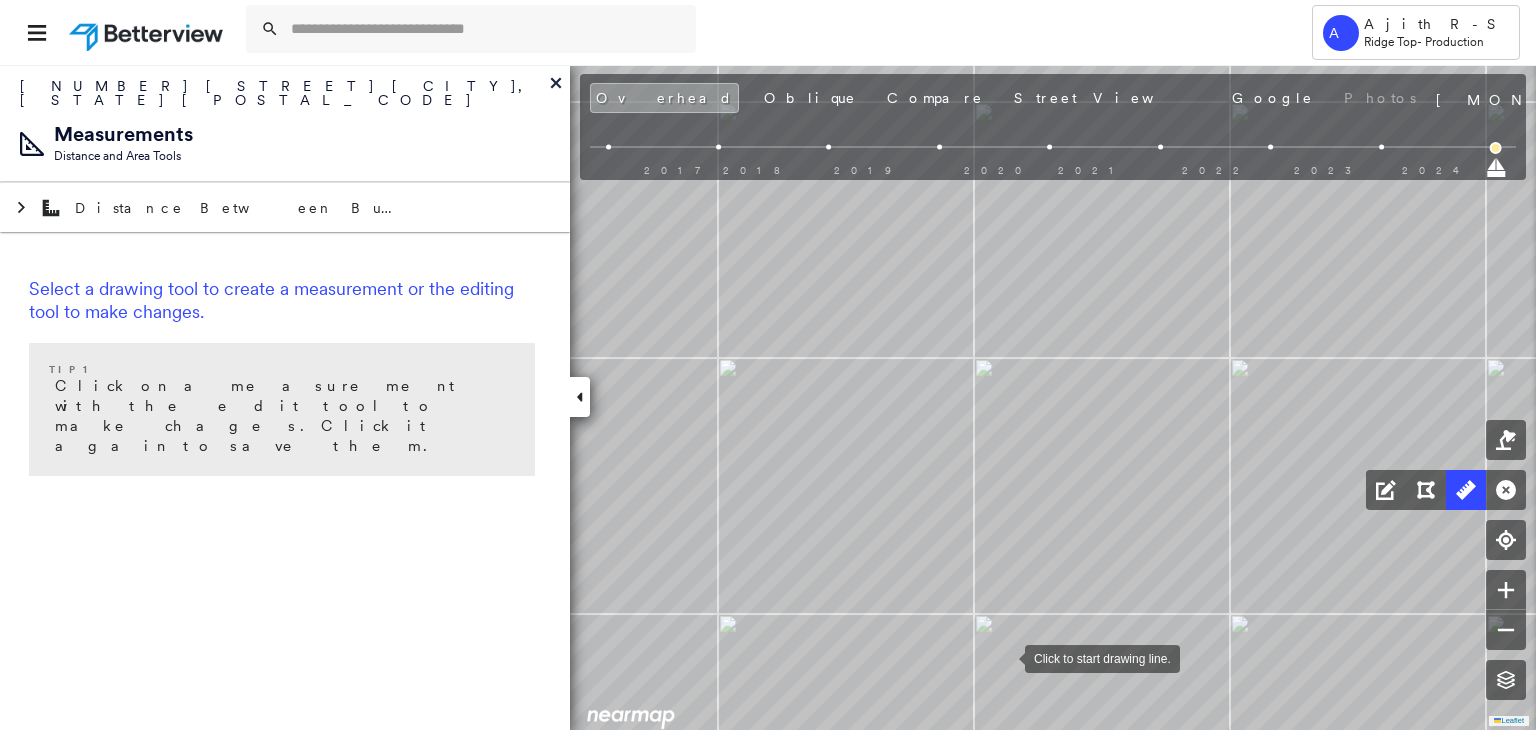 click at bounding box center (1005, 657) 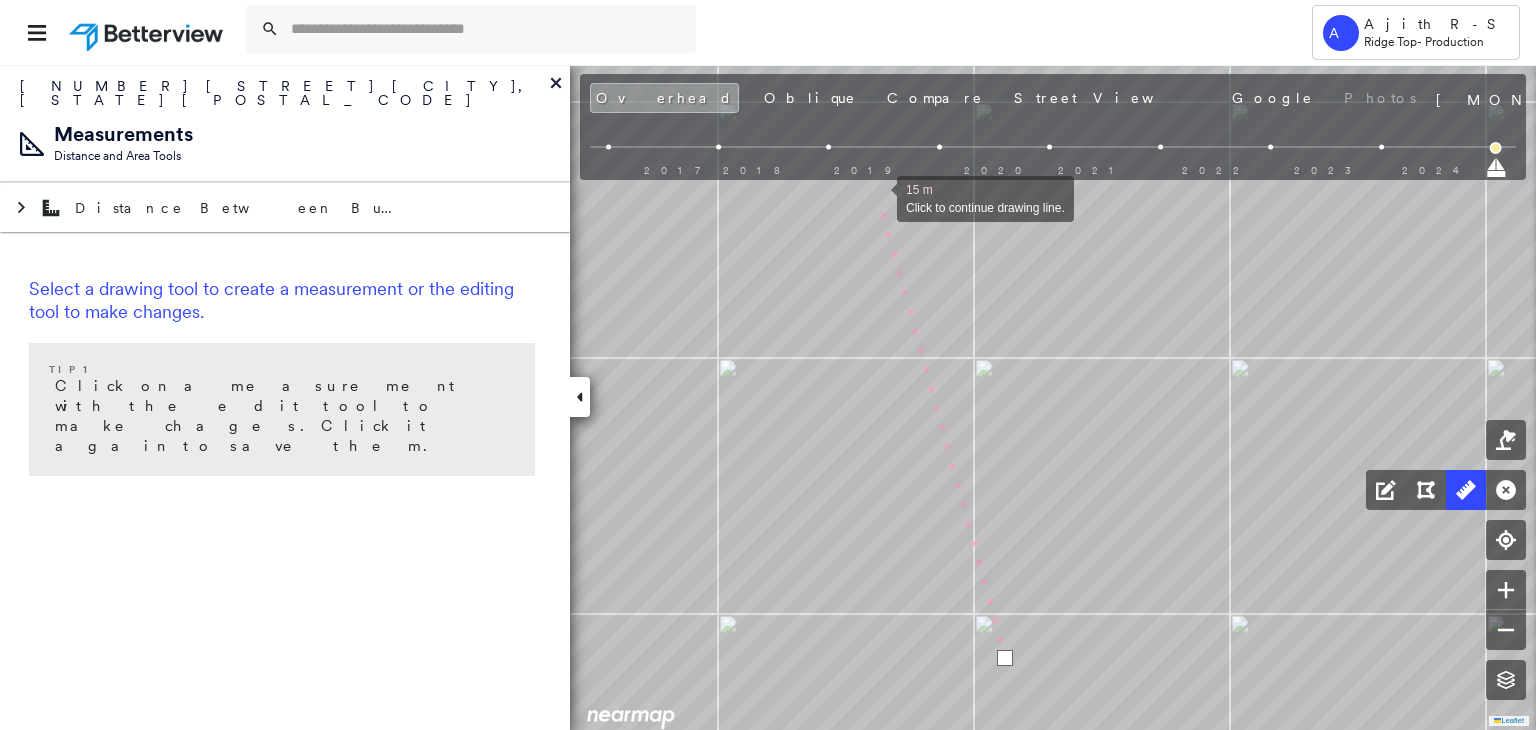 click at bounding box center (877, 197) 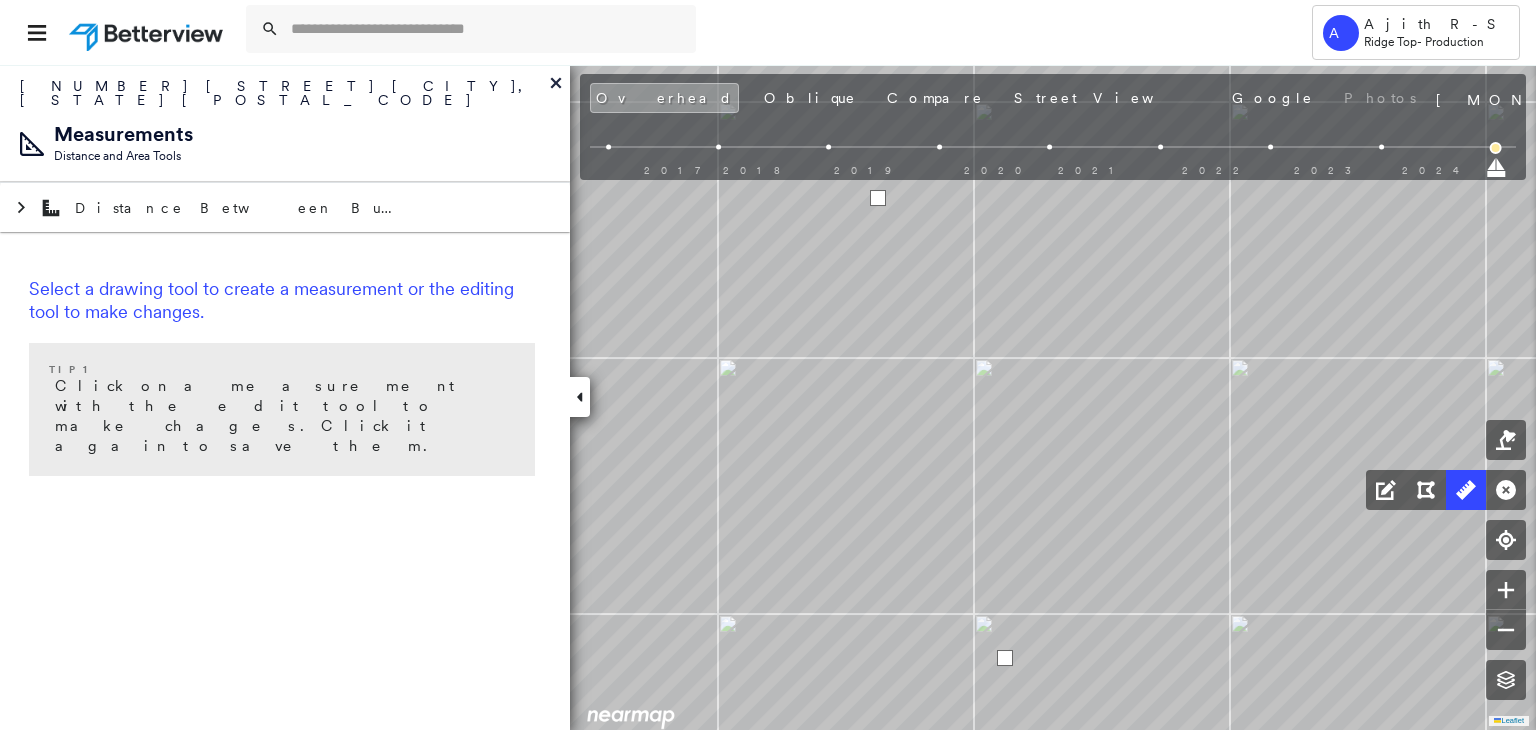 click at bounding box center (878, 198) 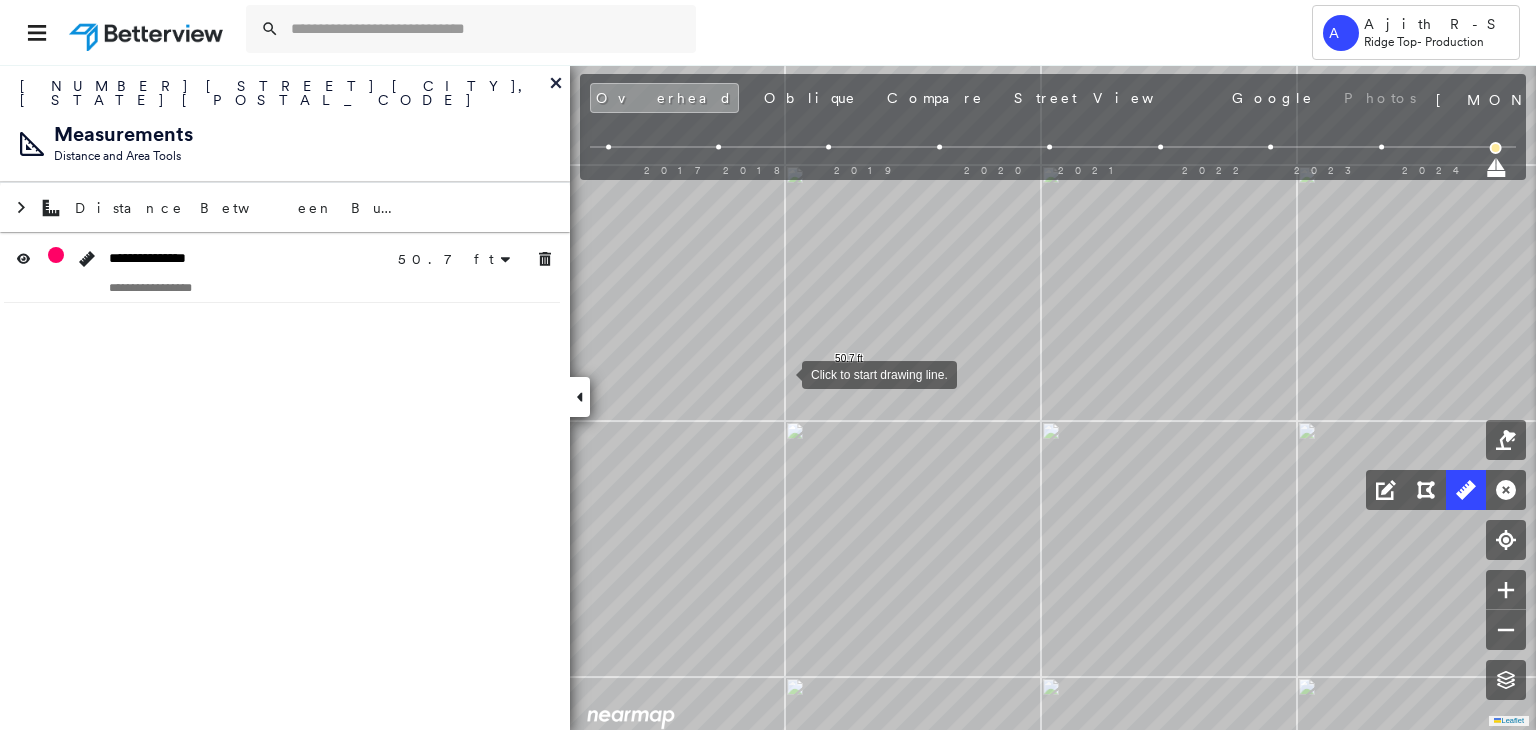 click at bounding box center [782, 373] 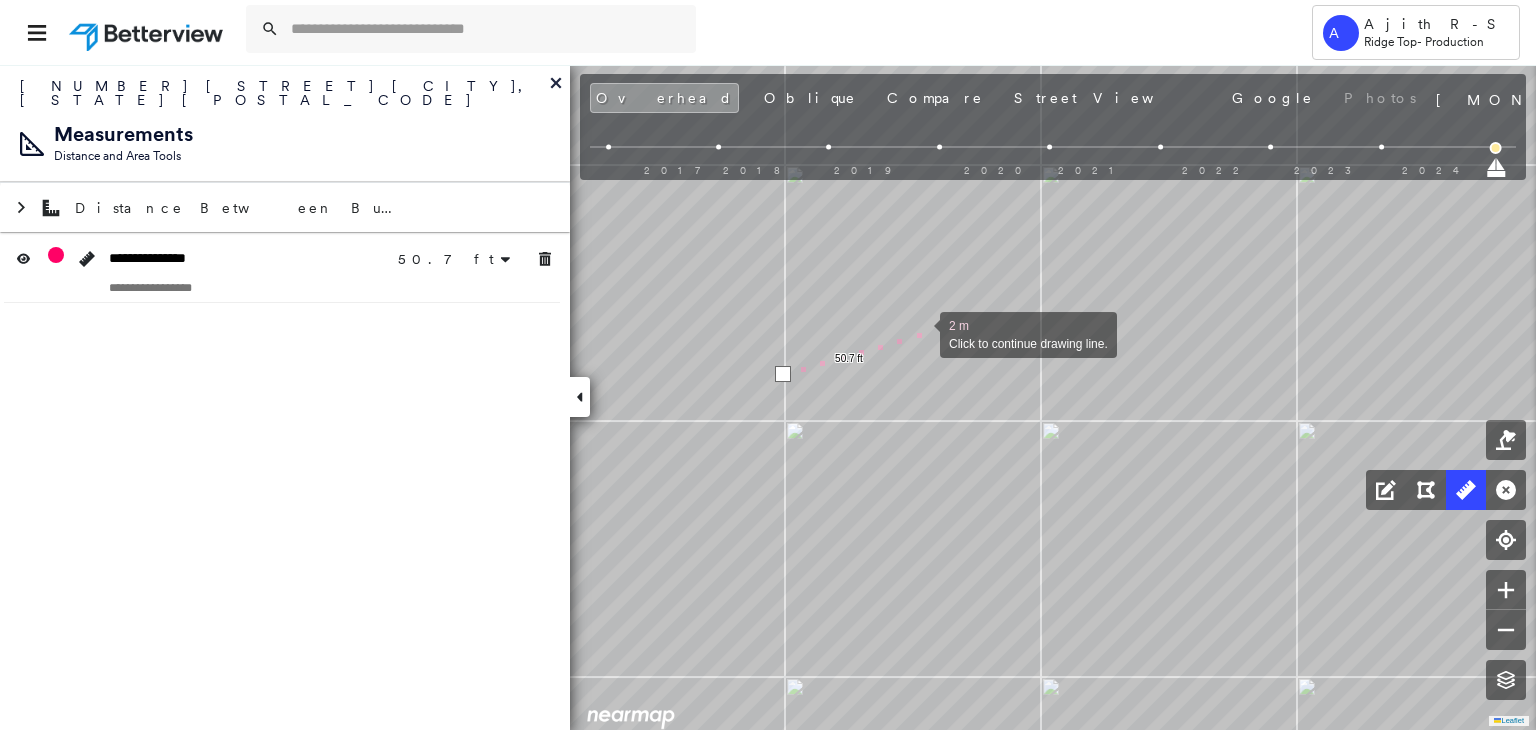 click at bounding box center [920, 333] 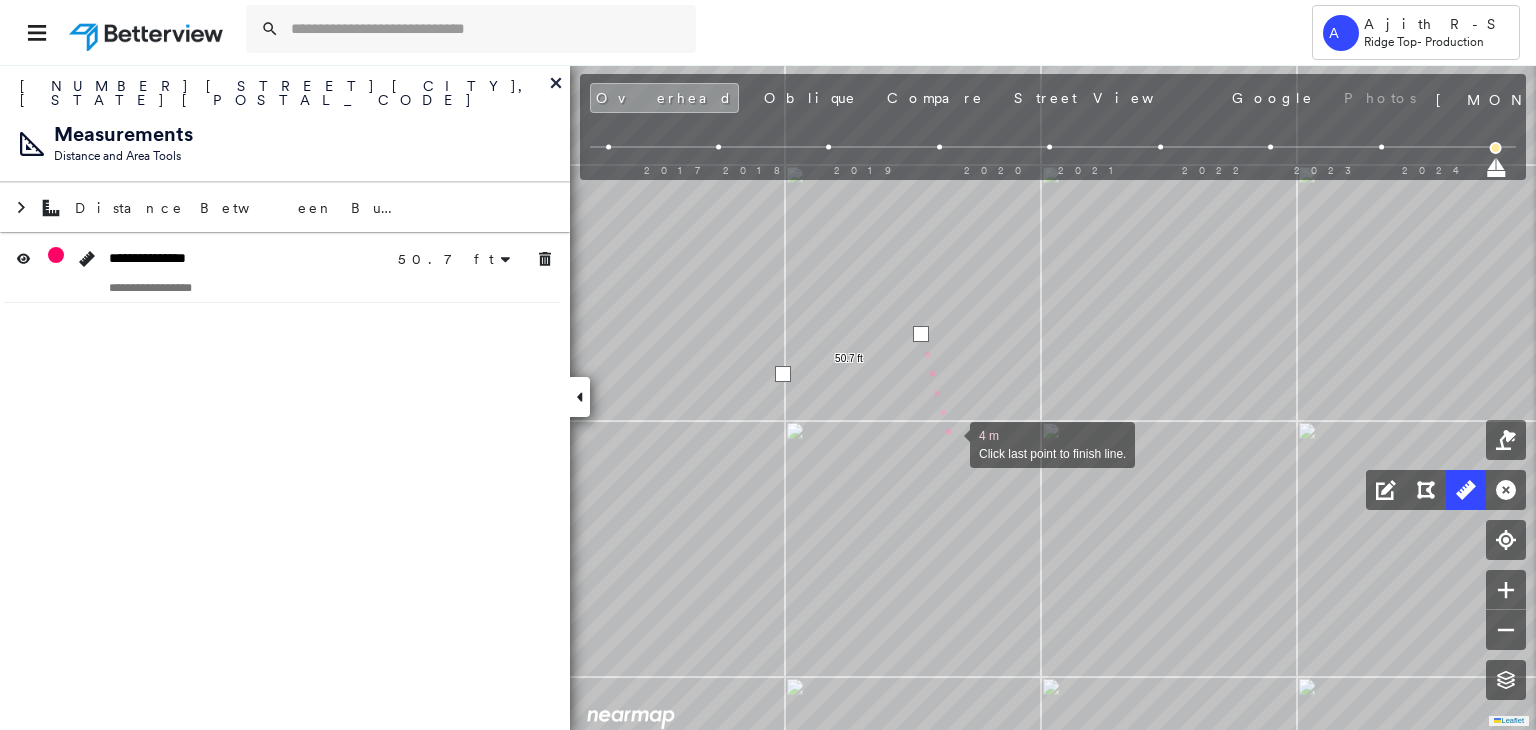 click at bounding box center (950, 443) 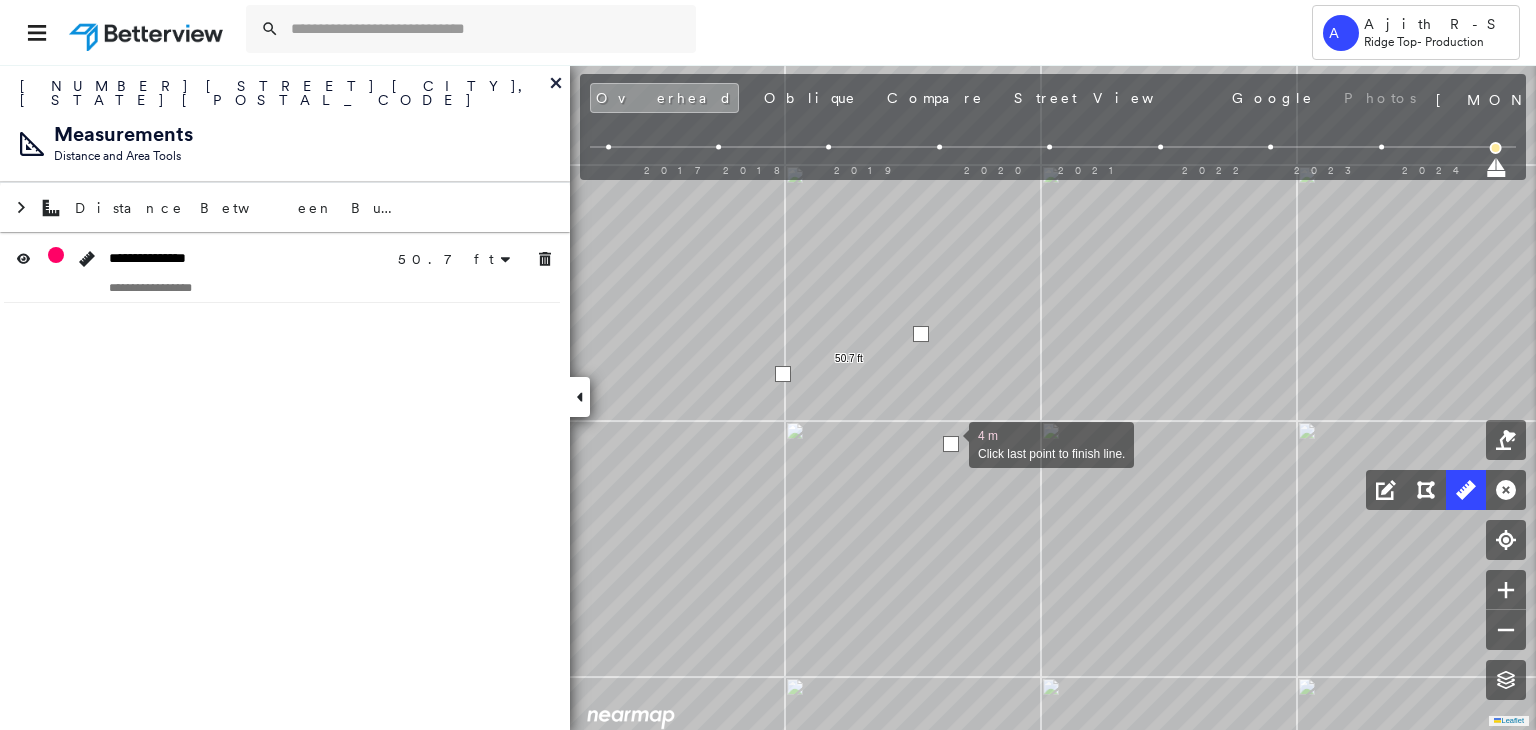 click at bounding box center [951, 444] 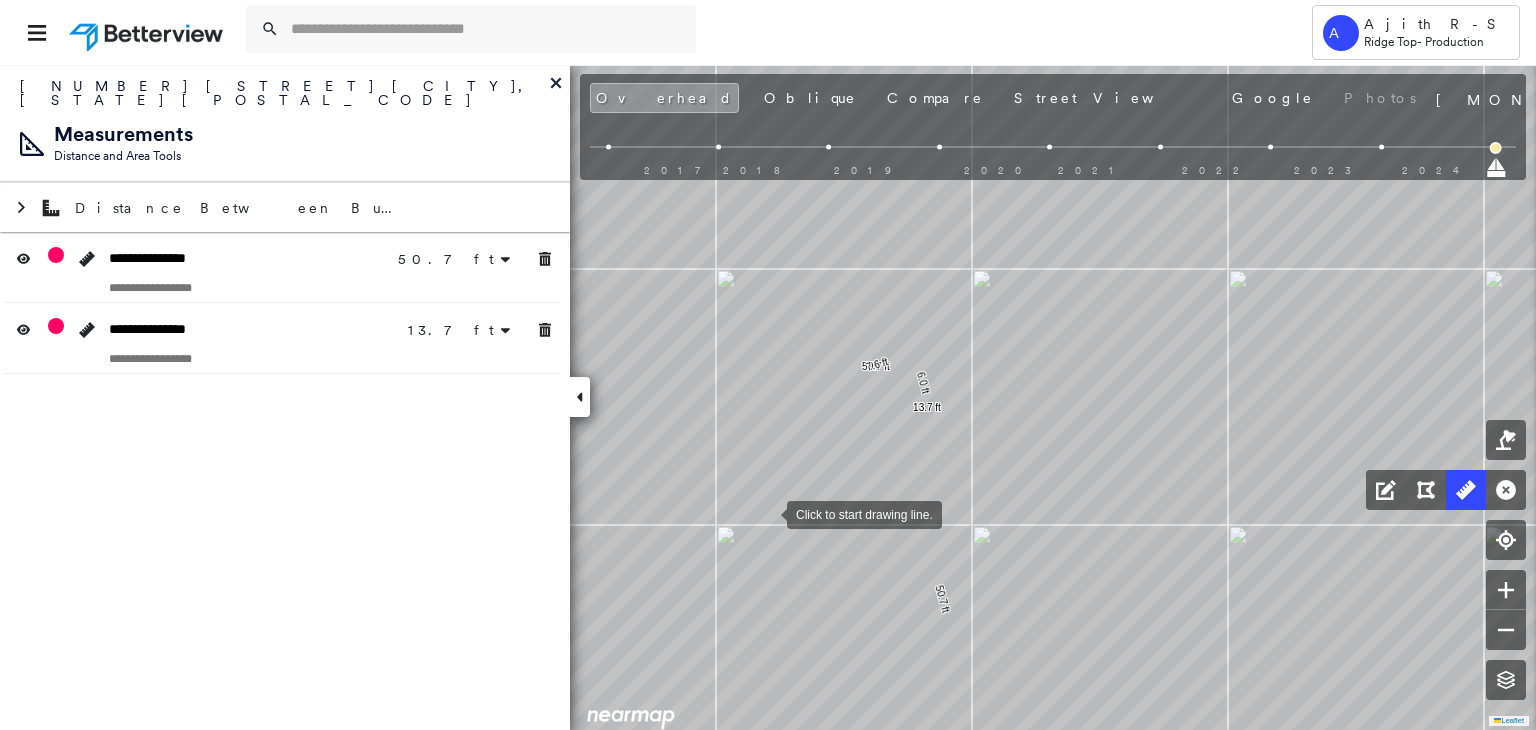 click at bounding box center (767, 513) 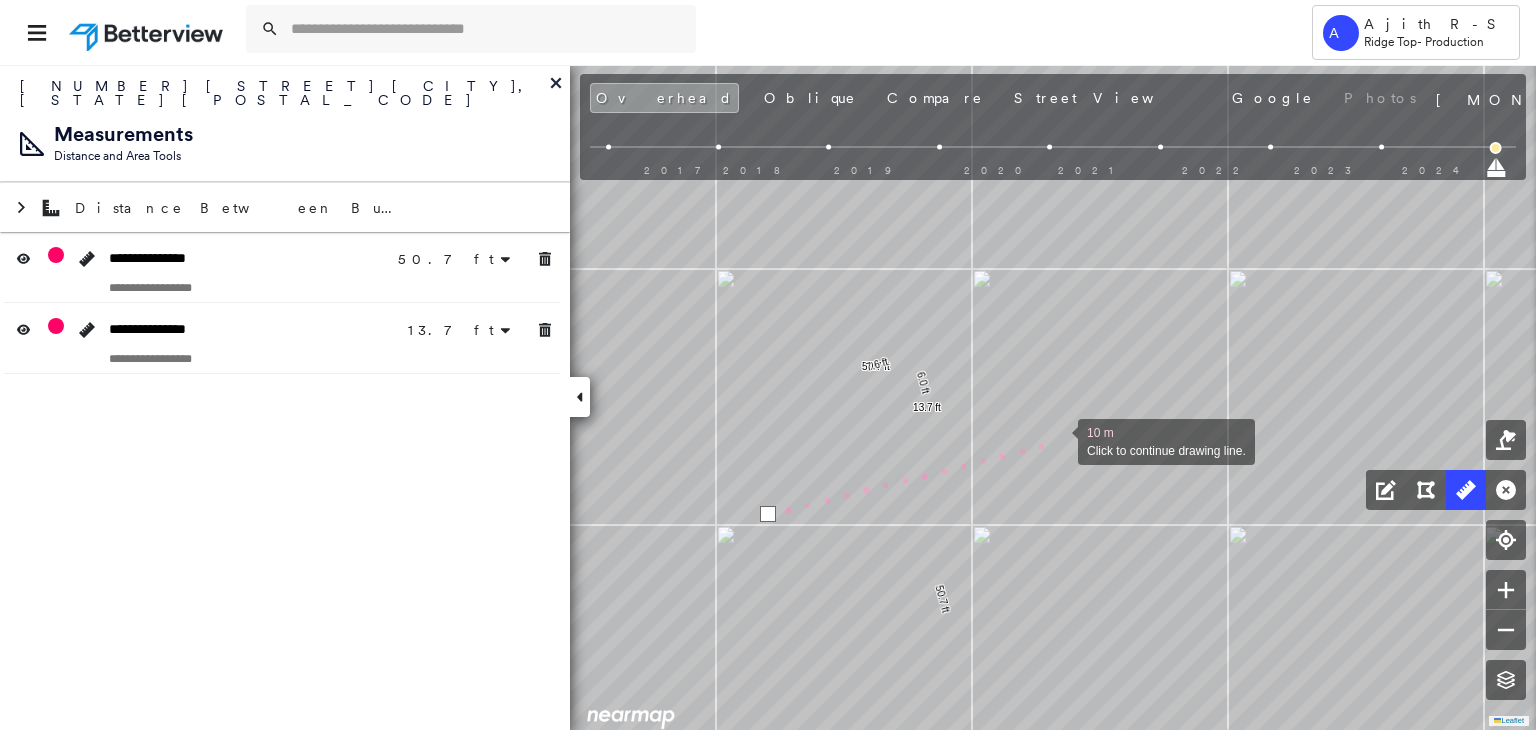 click at bounding box center (1058, 440) 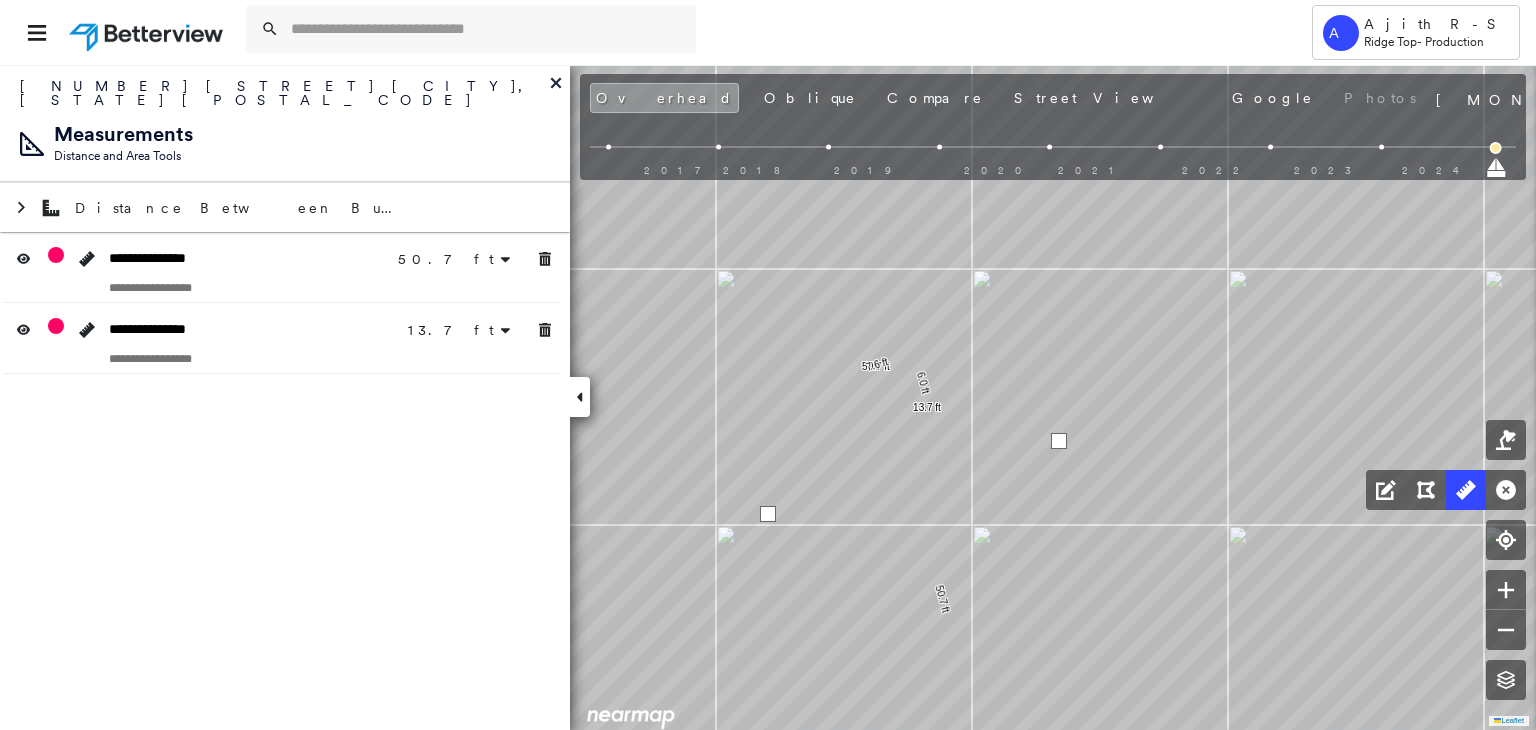 click at bounding box center [1059, 441] 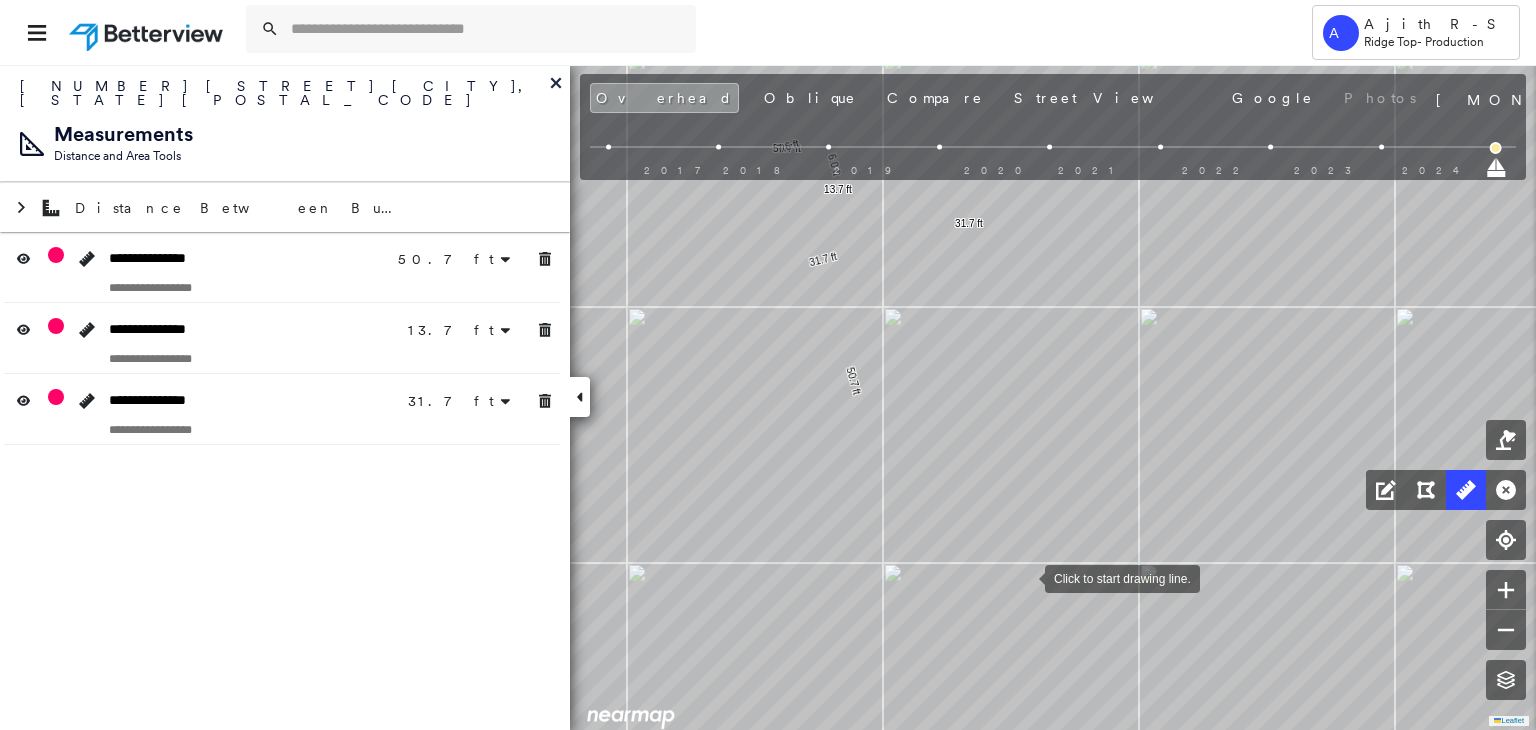 click at bounding box center (1025, 577) 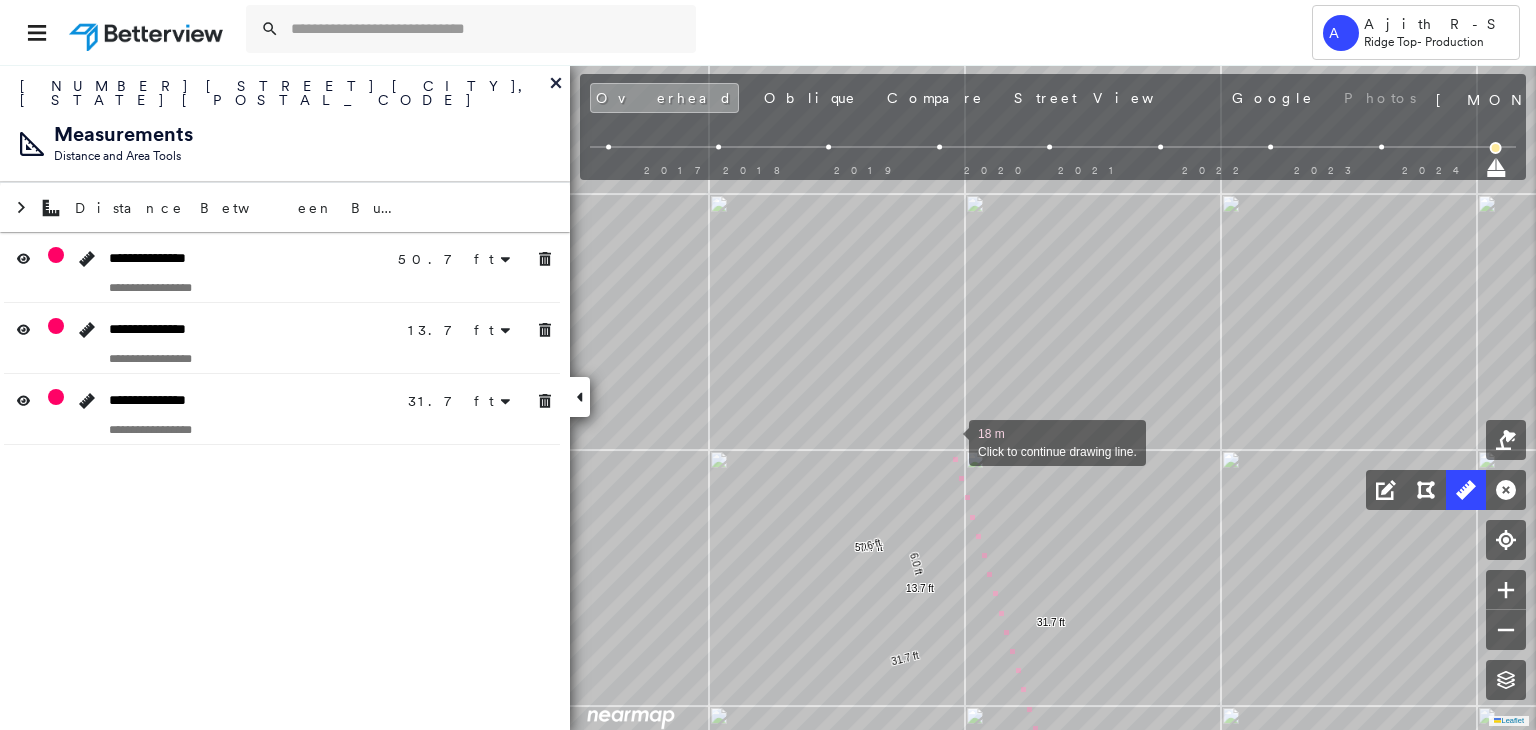 click at bounding box center [949, 441] 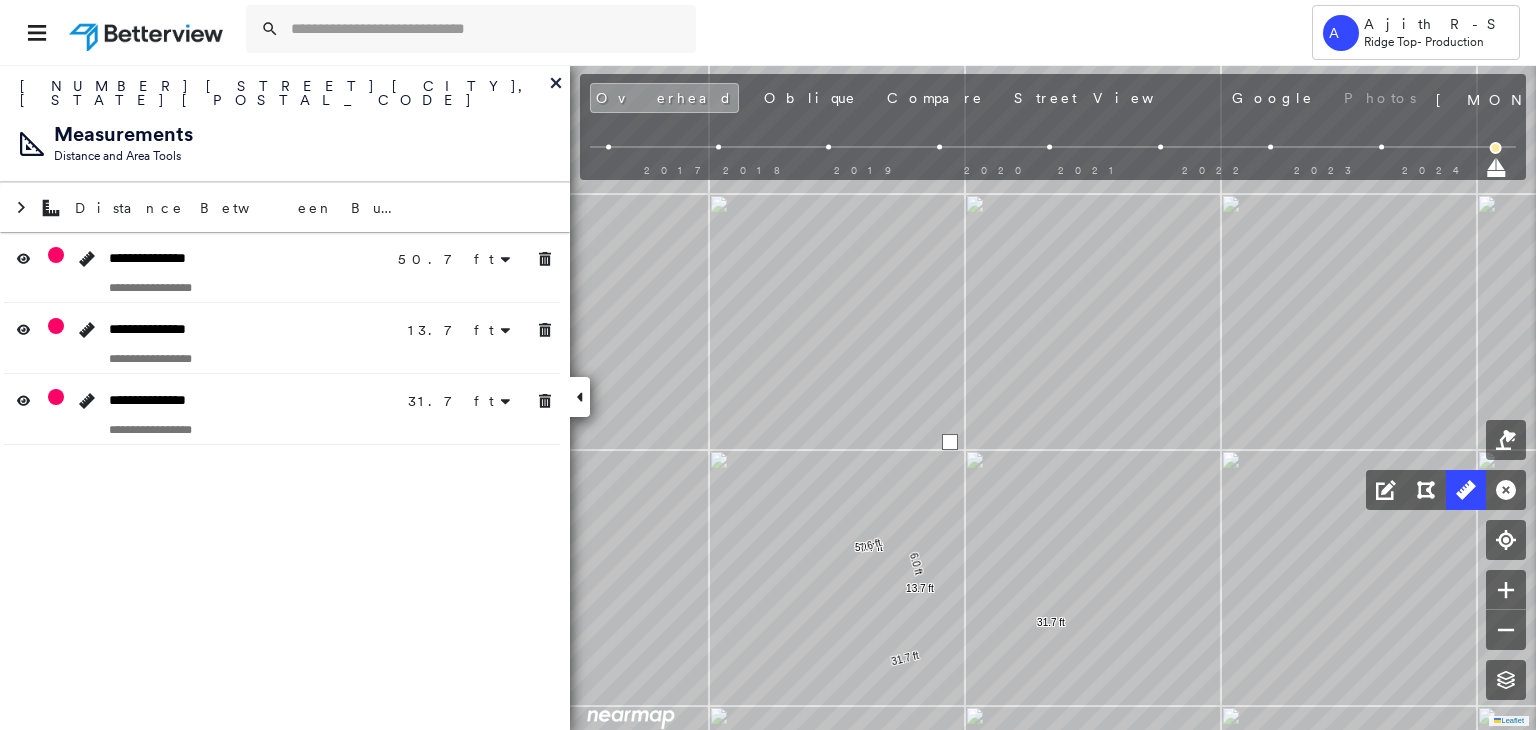 click at bounding box center (950, 442) 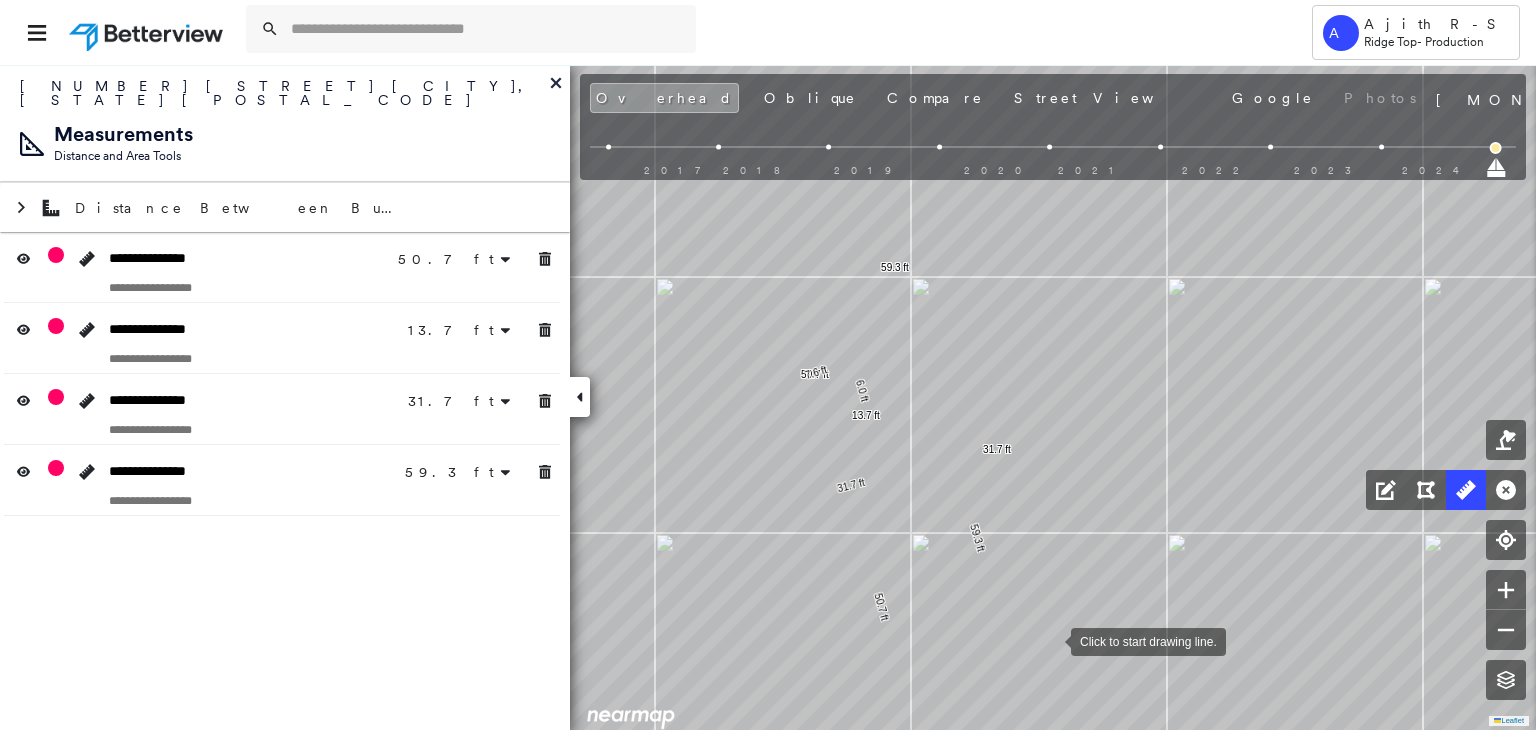 click at bounding box center [1051, 640] 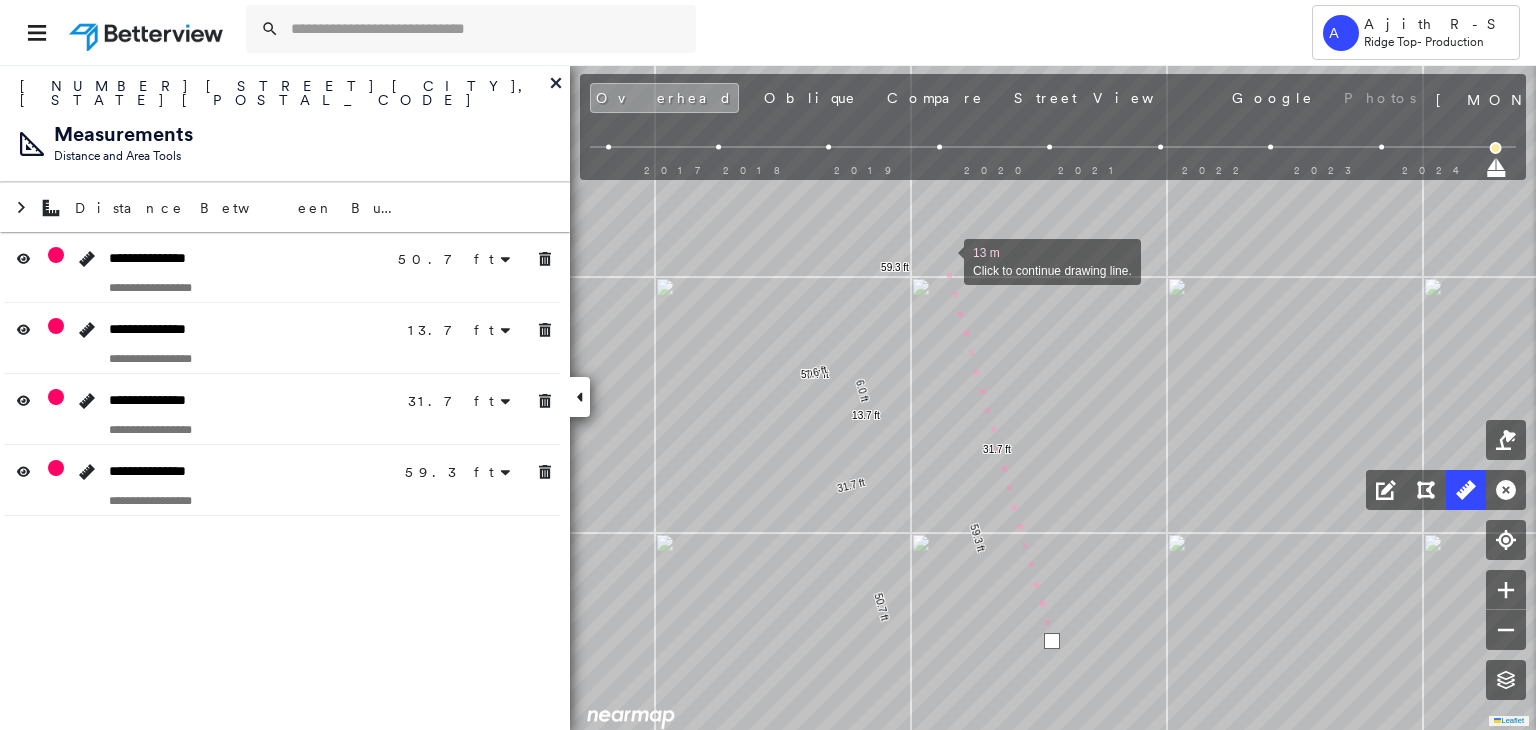 click at bounding box center (944, 260) 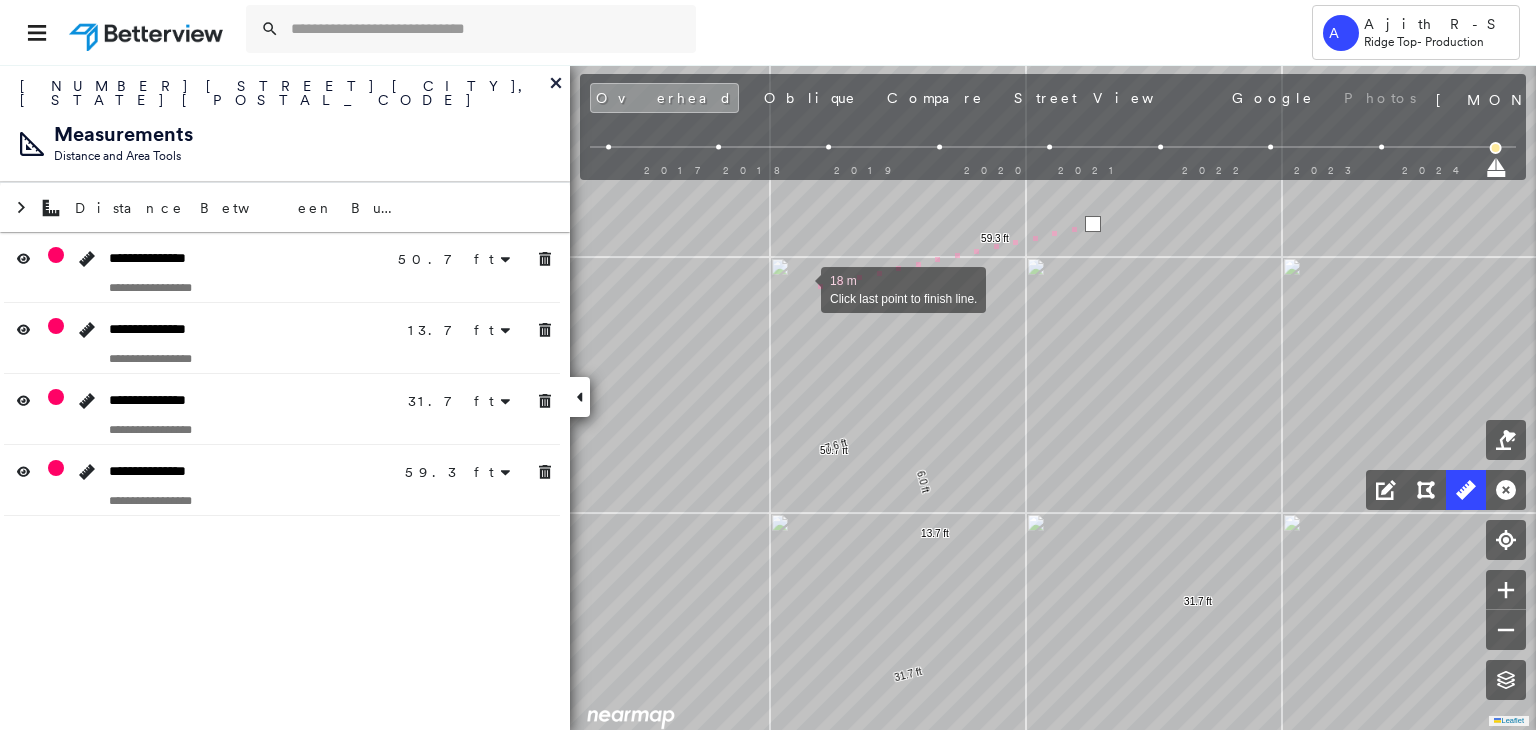 click at bounding box center [801, 288] 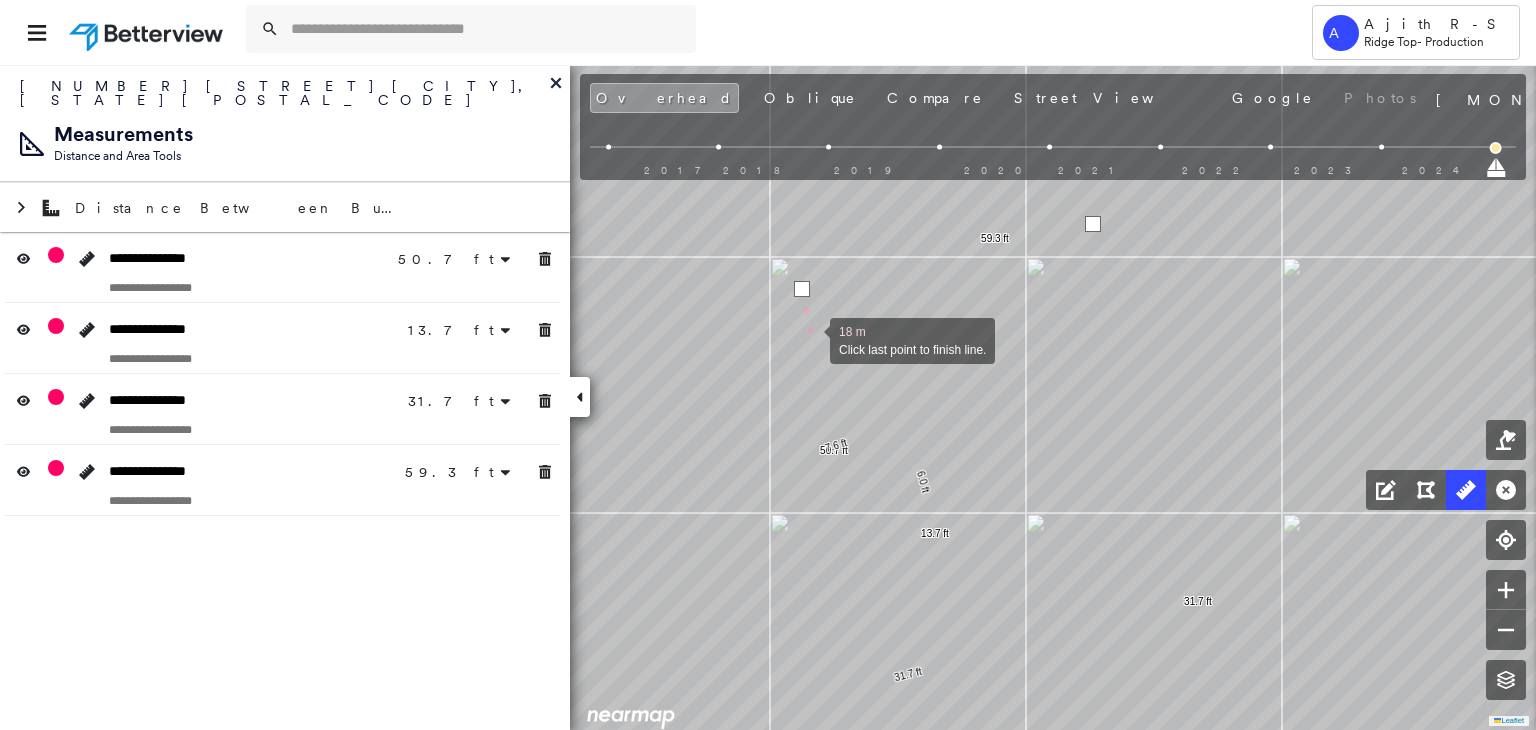 click at bounding box center [810, 339] 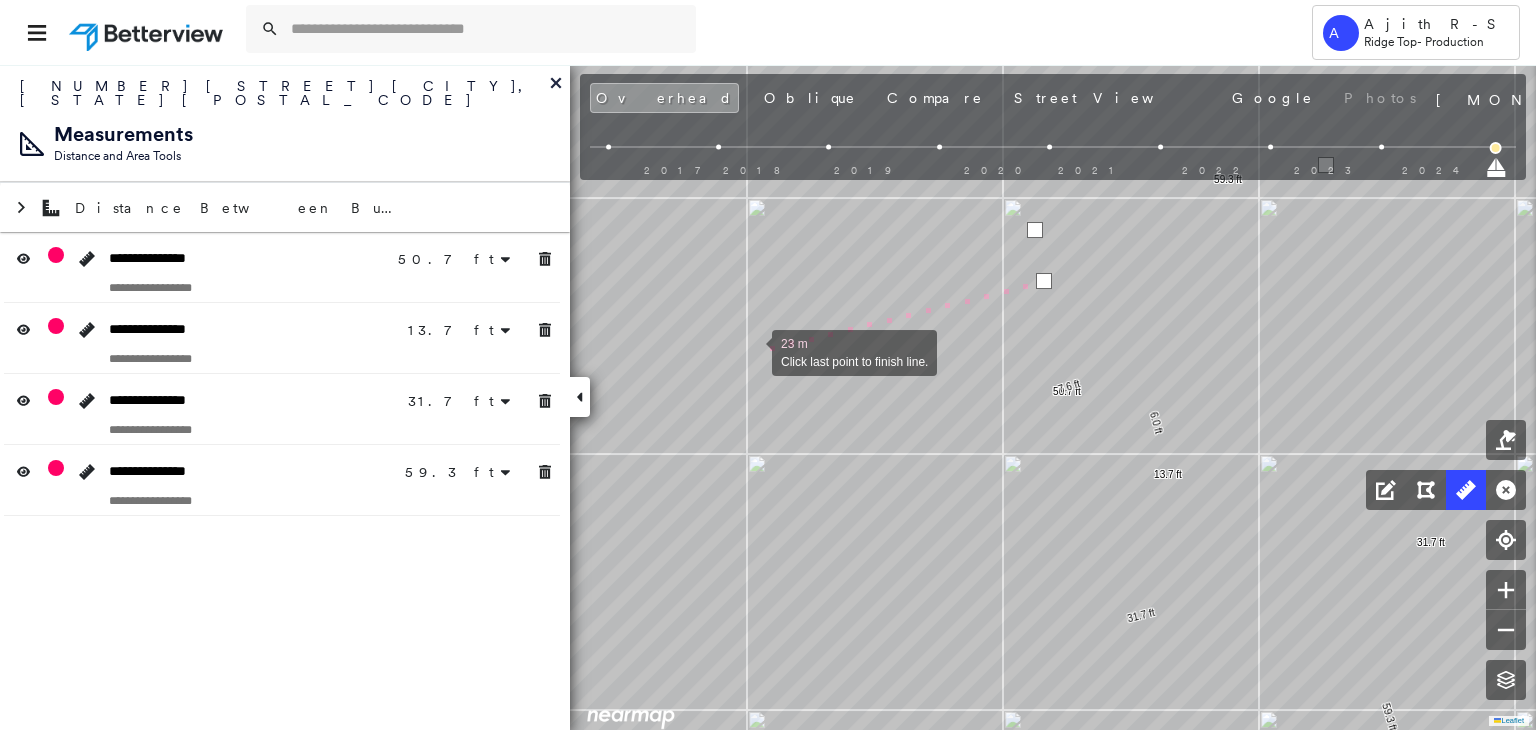 click at bounding box center (752, 351) 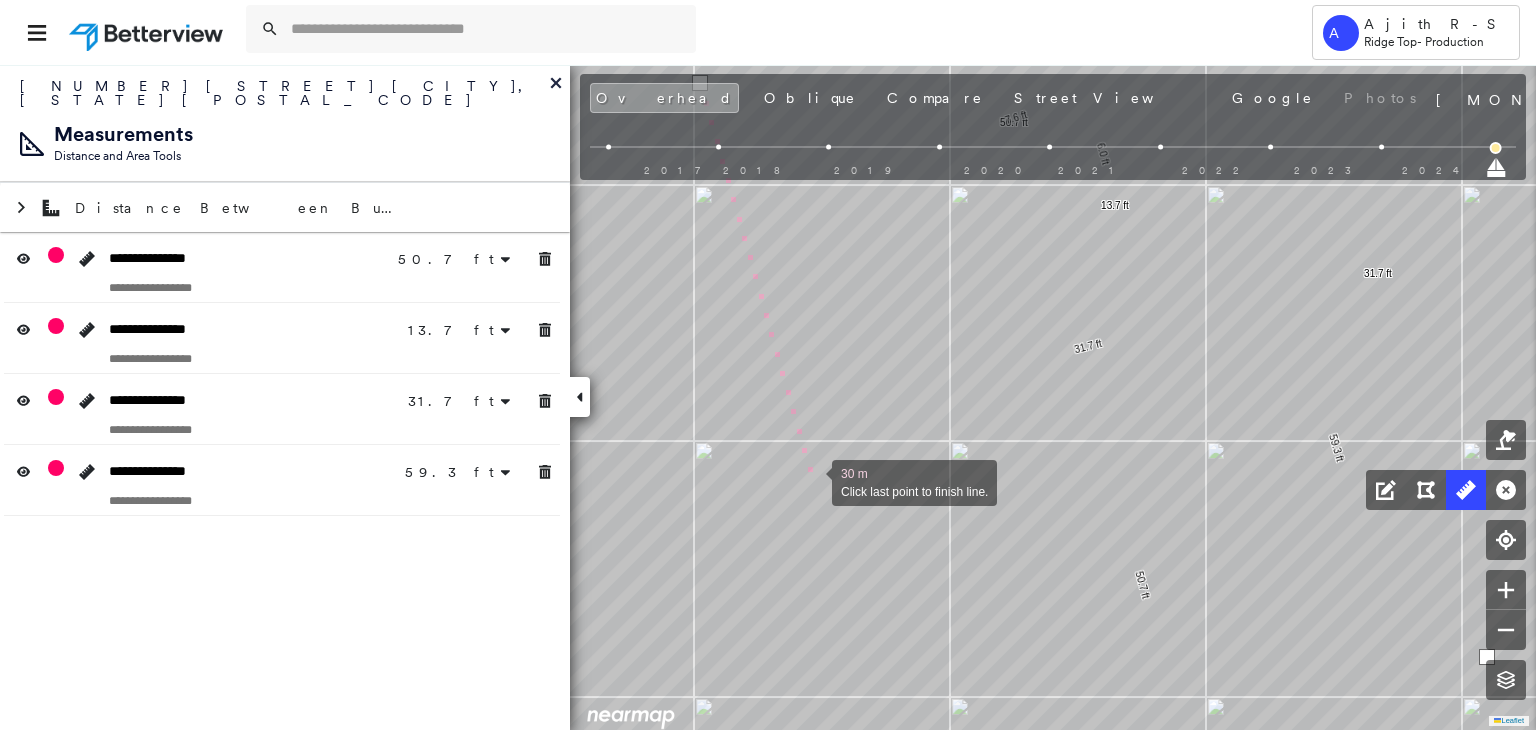 click at bounding box center [812, 481] 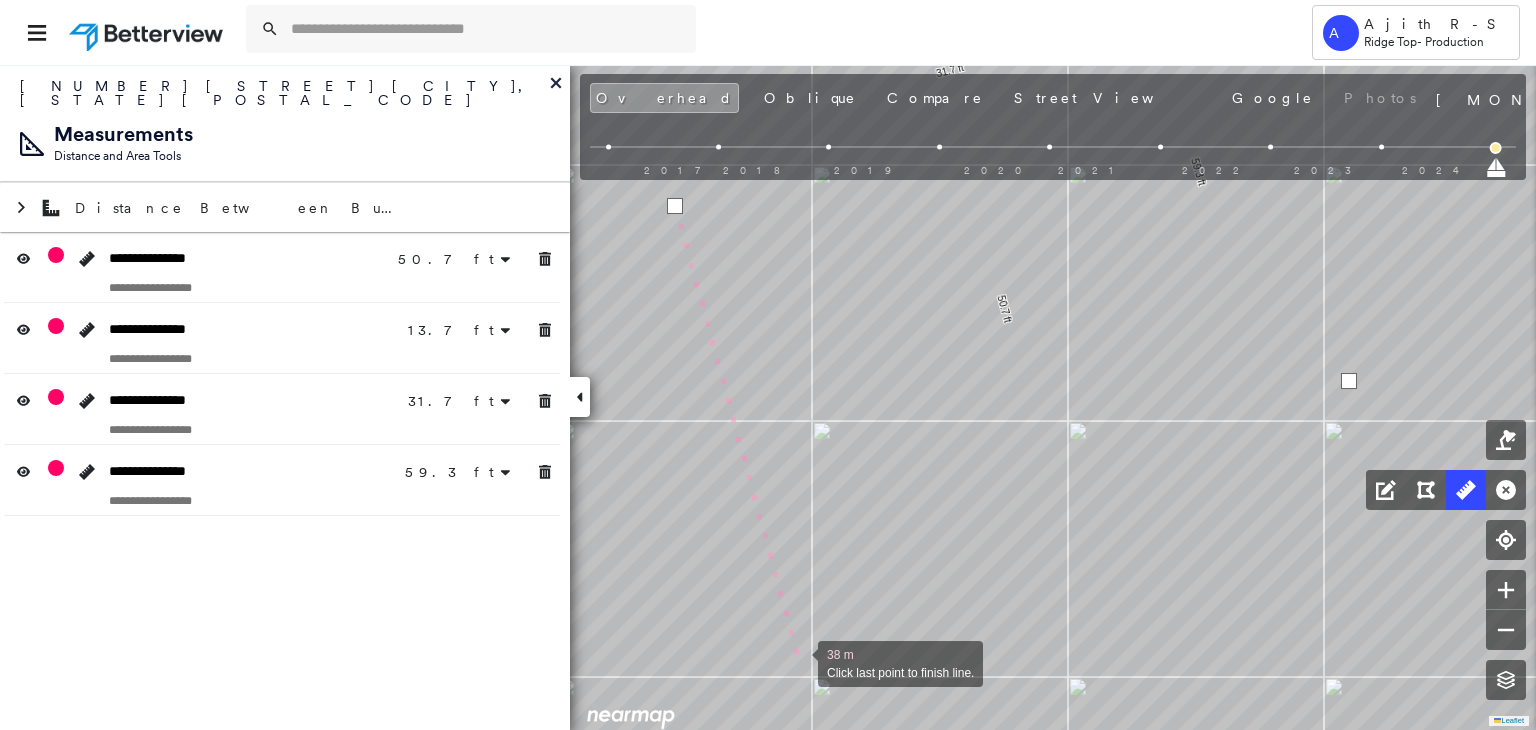 drag, startPoint x: 798, startPoint y: 662, endPoint x: 798, endPoint y: 649, distance: 13 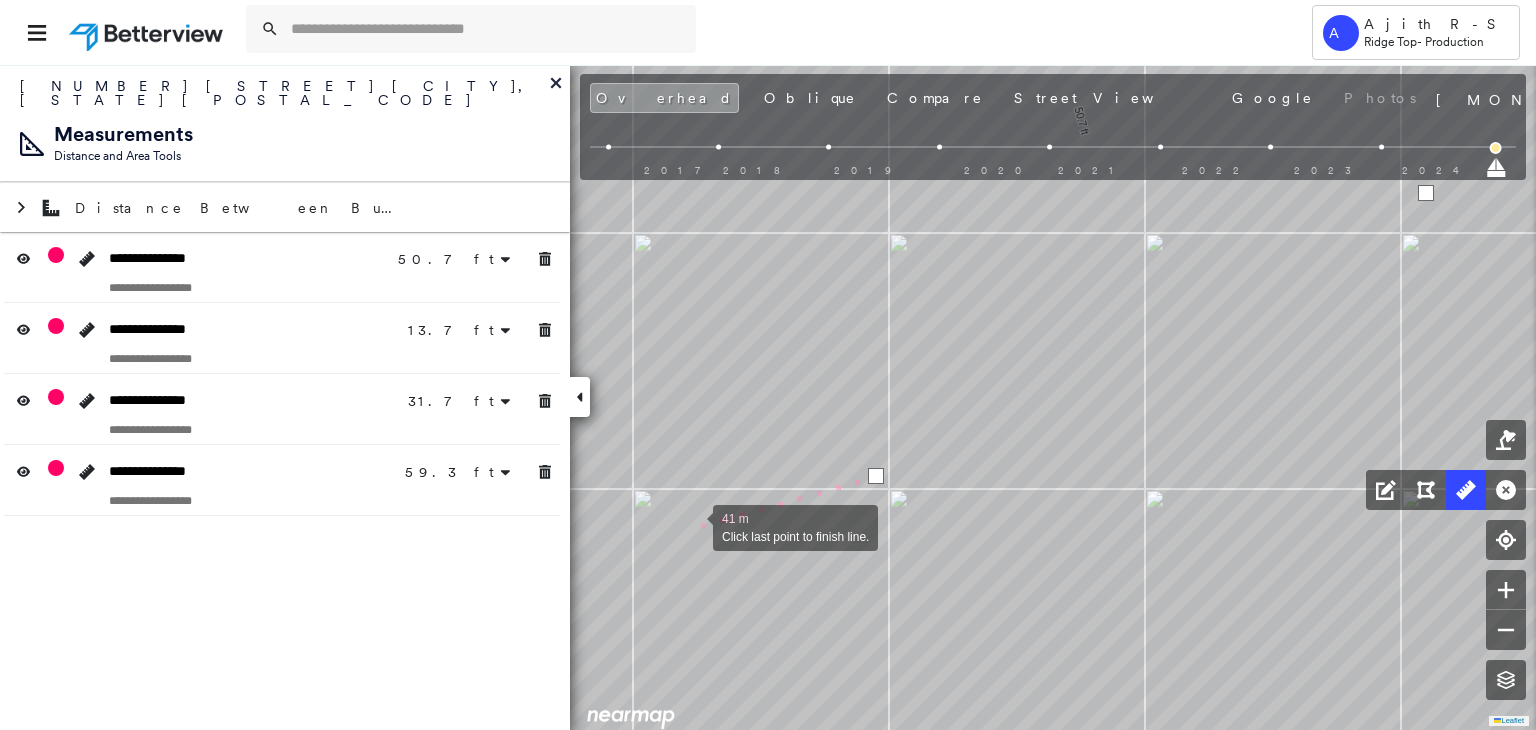 click at bounding box center (693, 526) 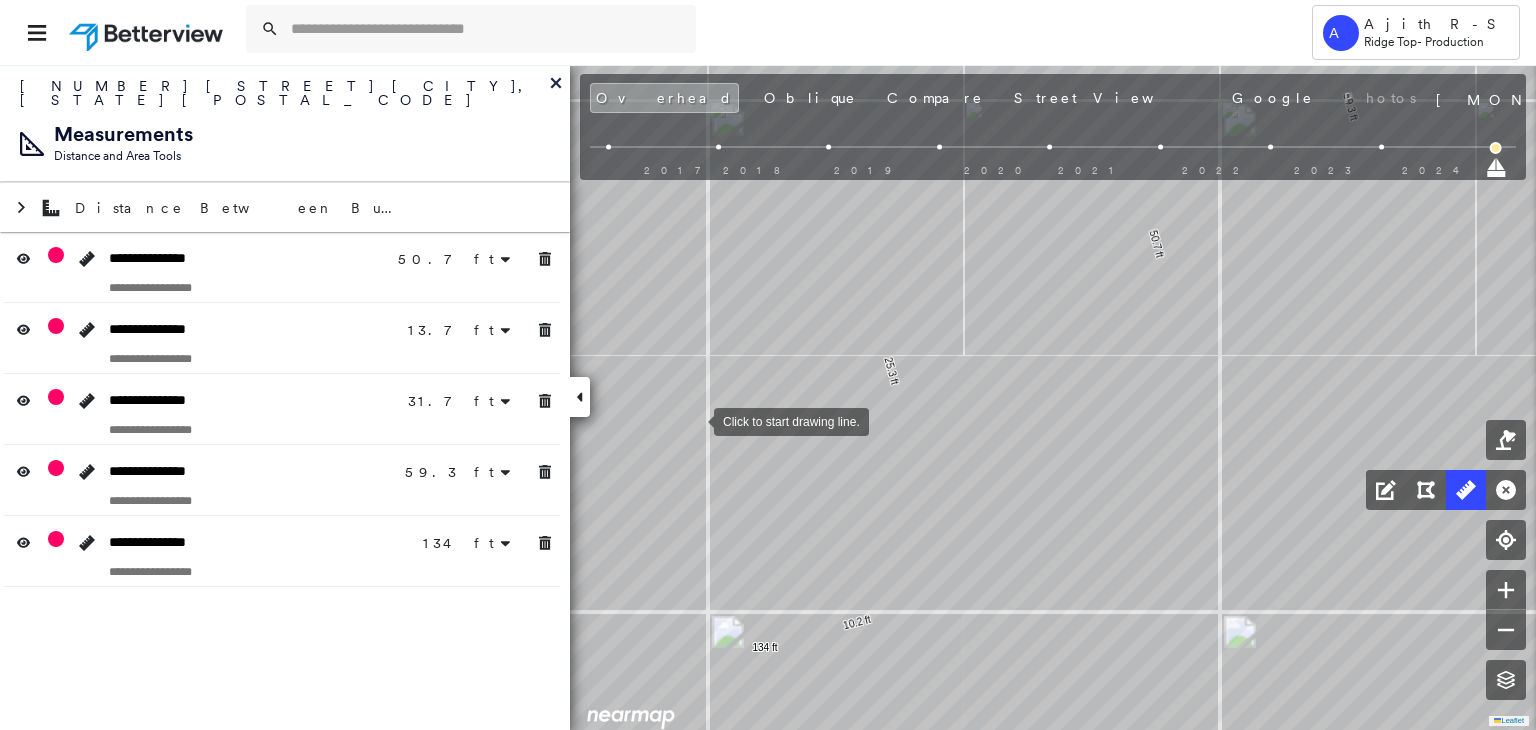 click at bounding box center (694, 420) 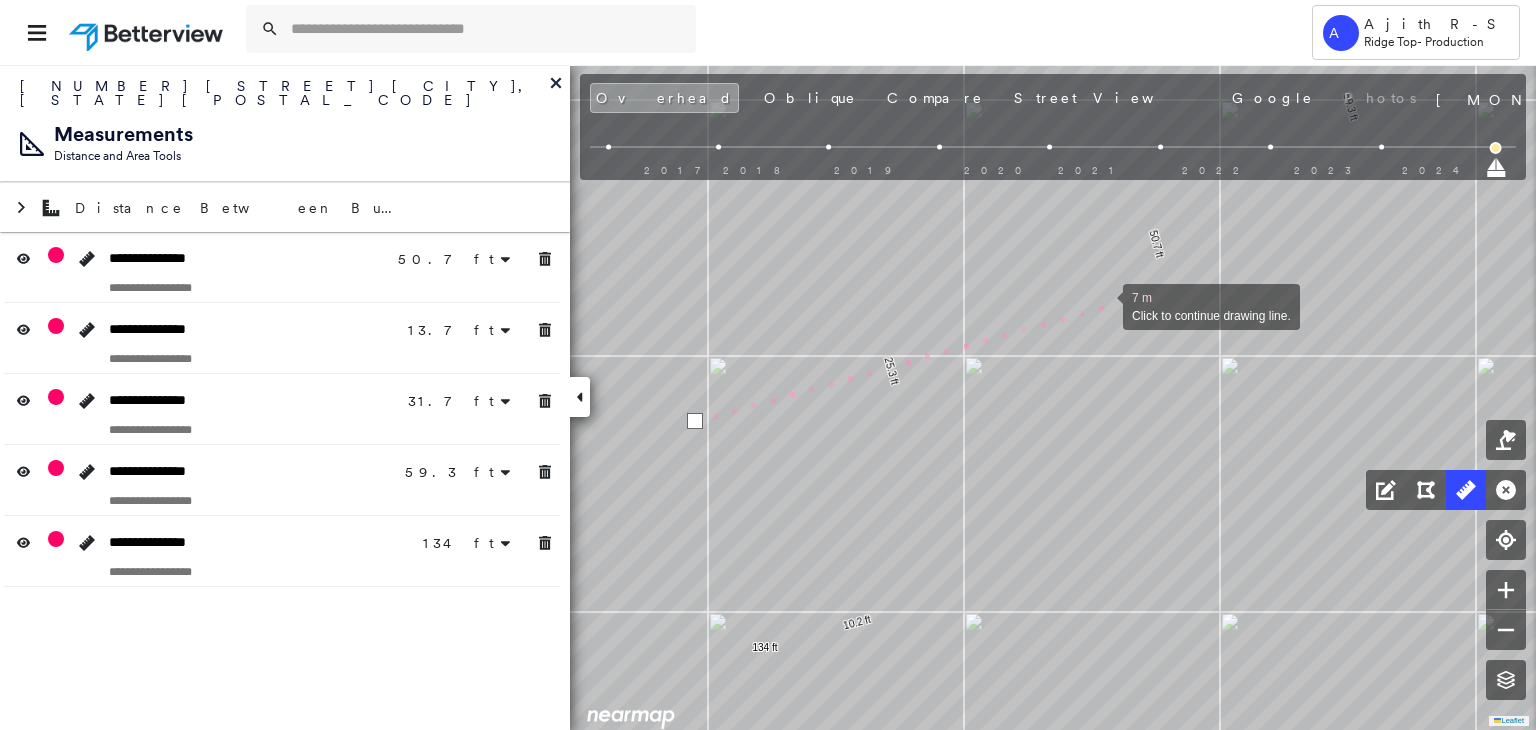 click at bounding box center [1103, 305] 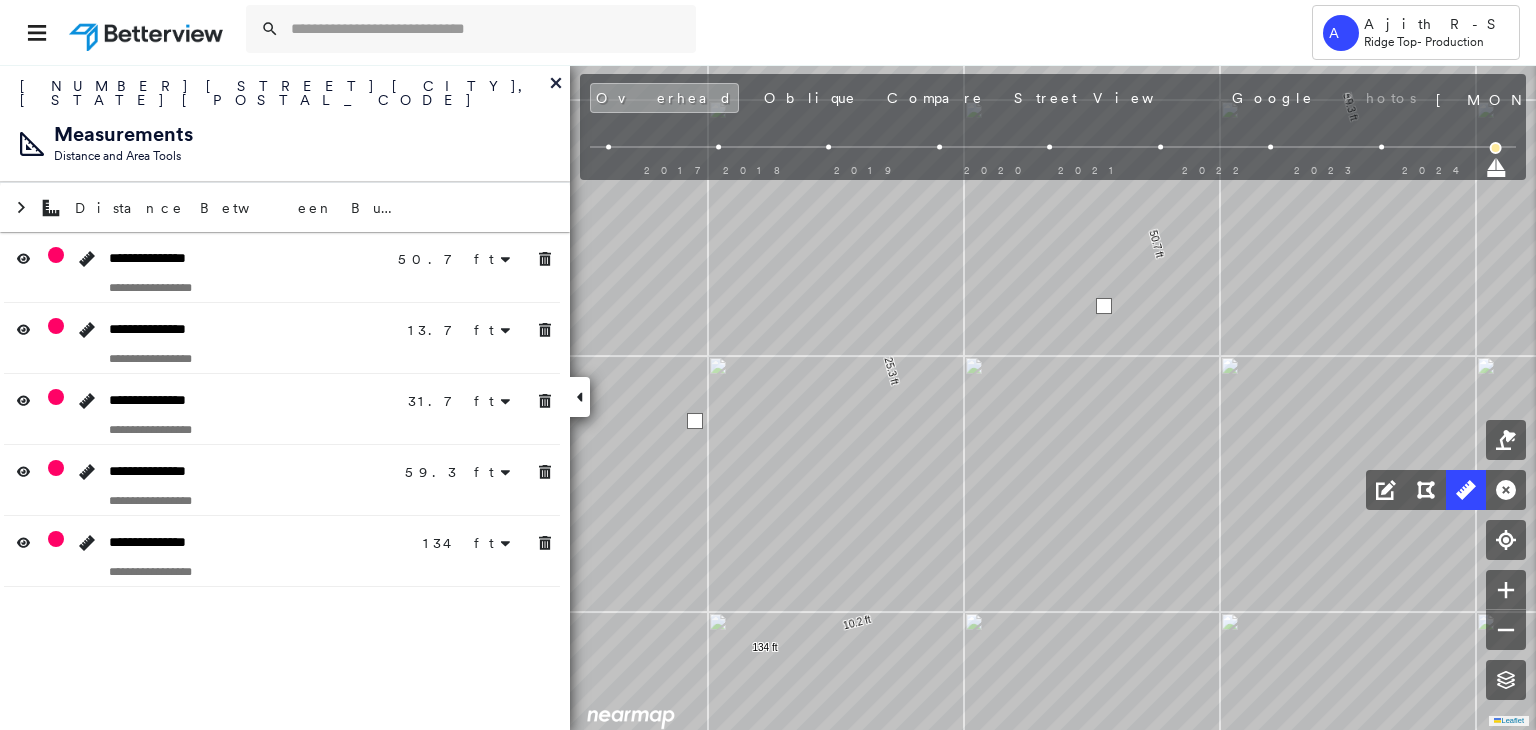 click at bounding box center (1104, 306) 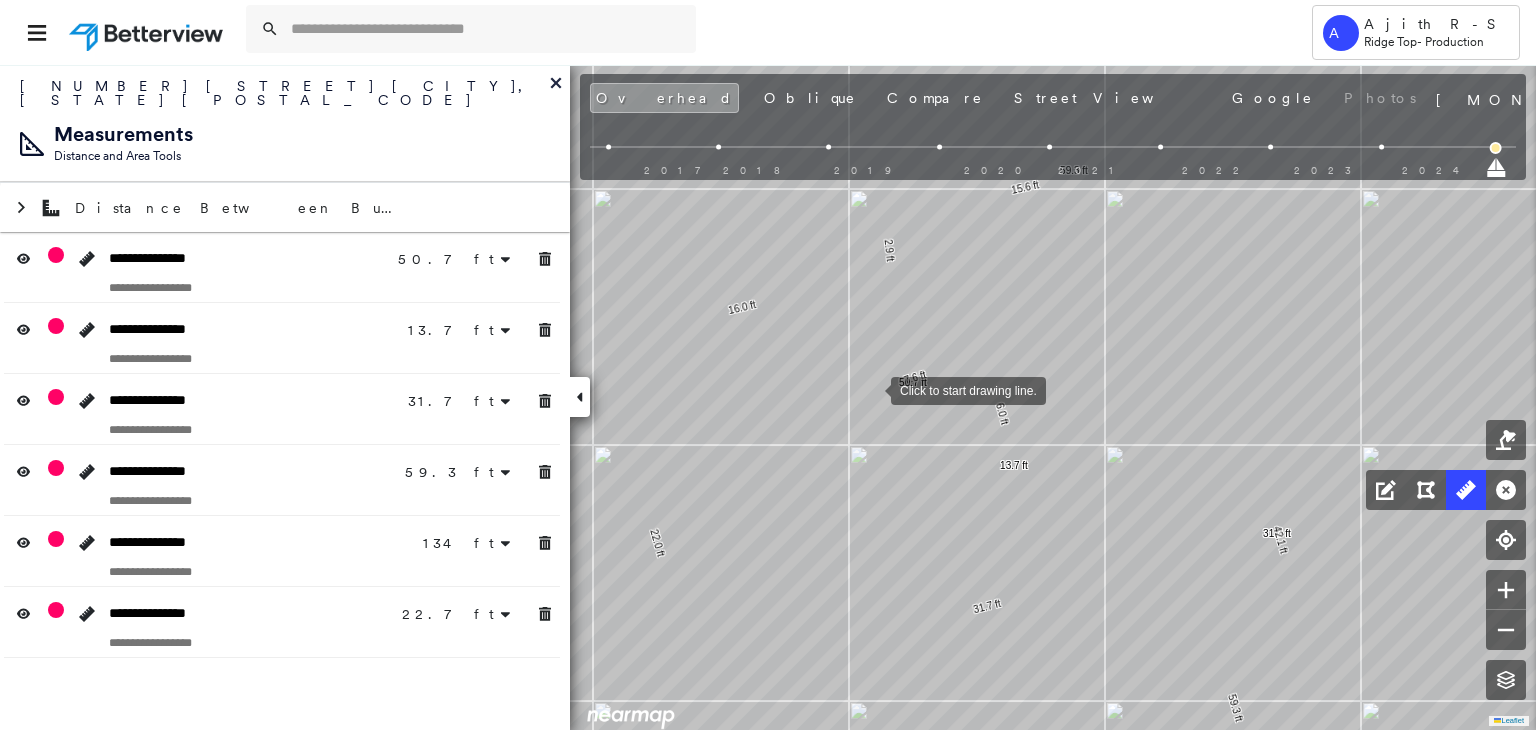 click at bounding box center [871, 389] 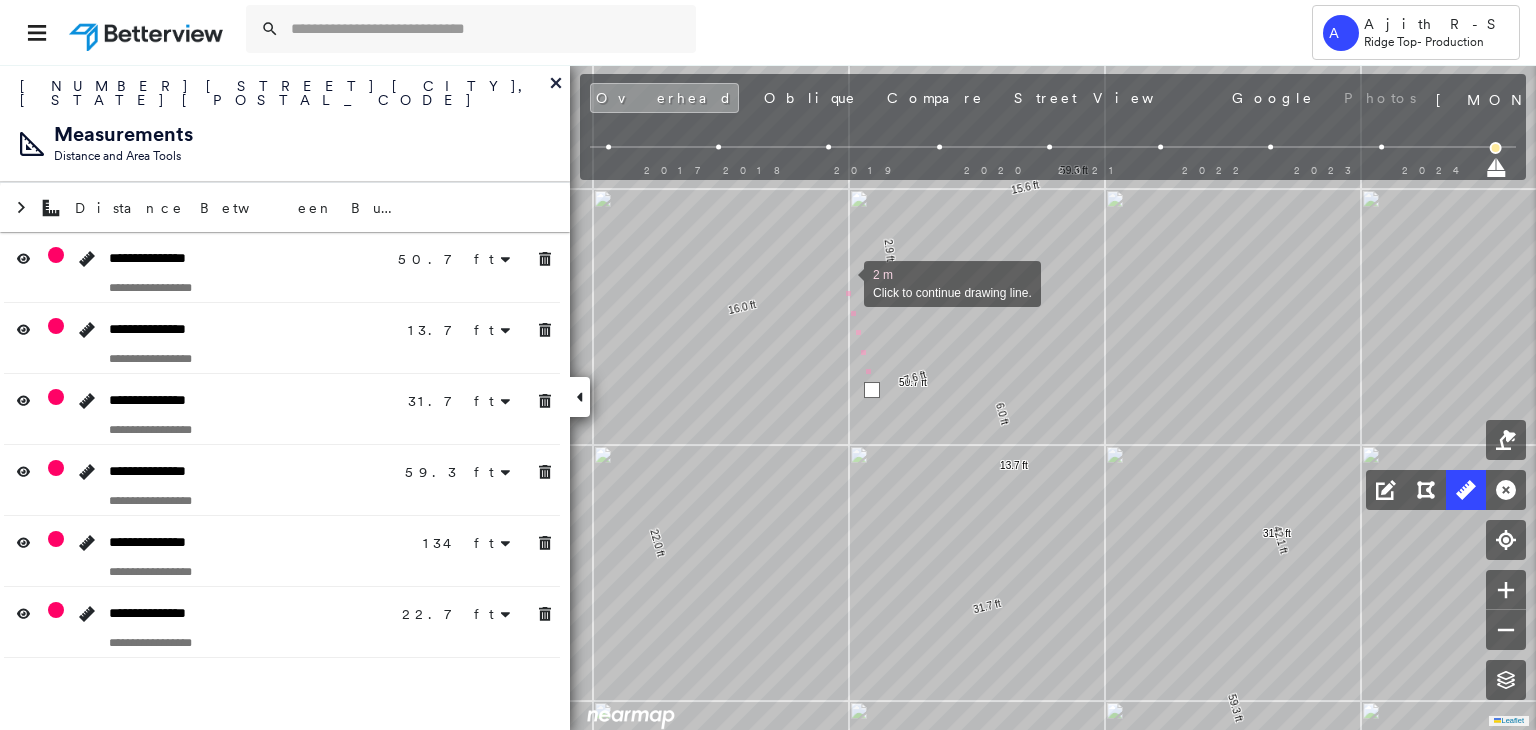 click at bounding box center [844, 282] 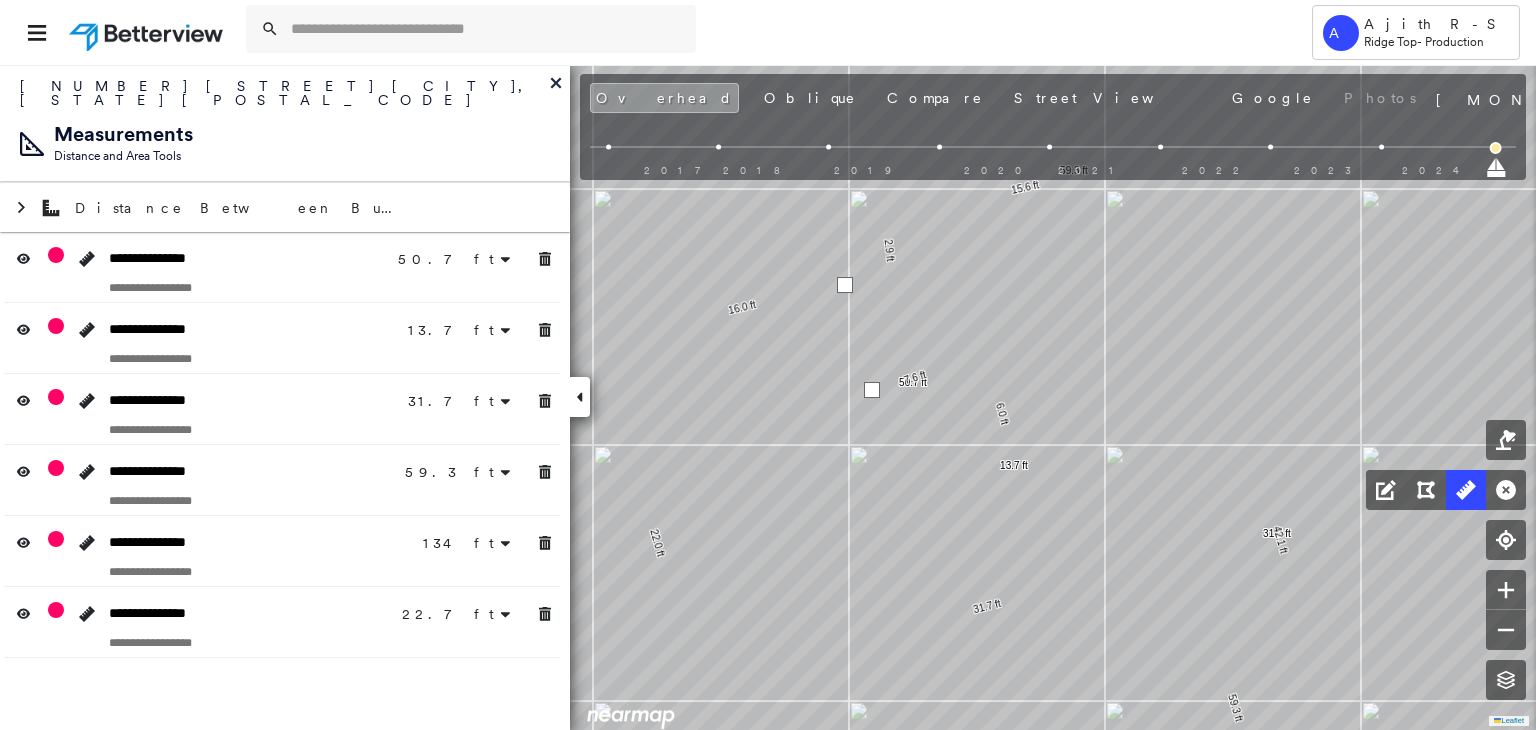 click at bounding box center [845, 285] 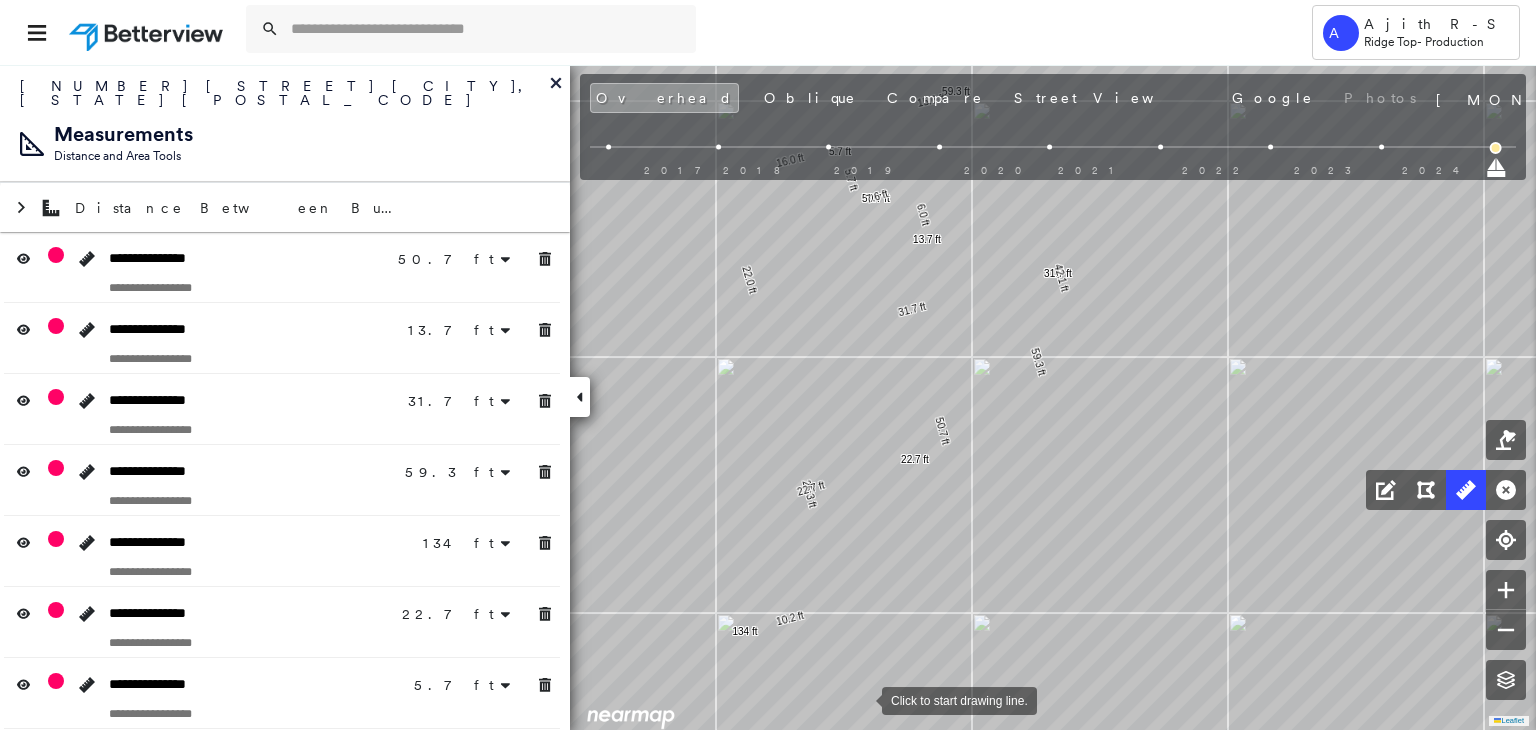 click at bounding box center (862, 699) 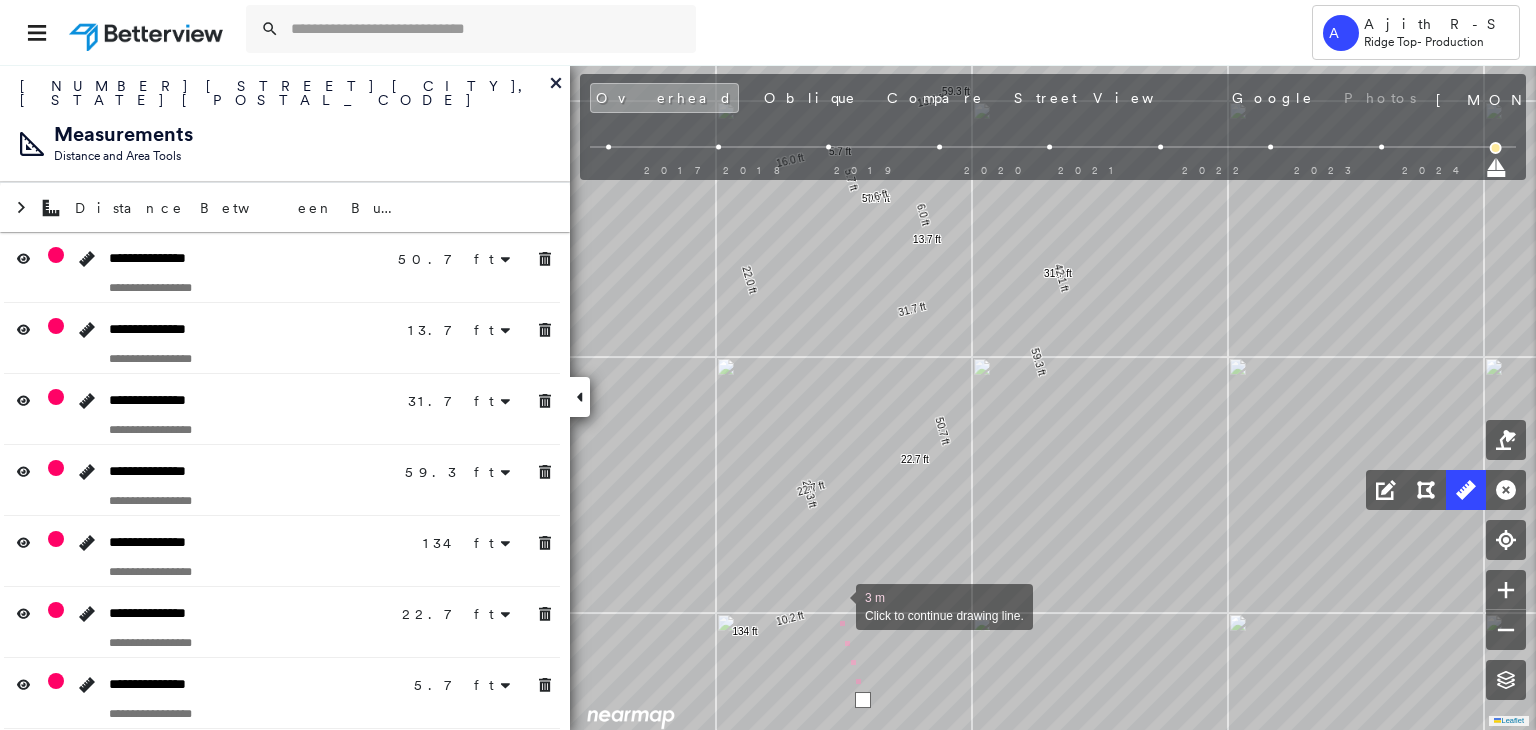 click at bounding box center (836, 605) 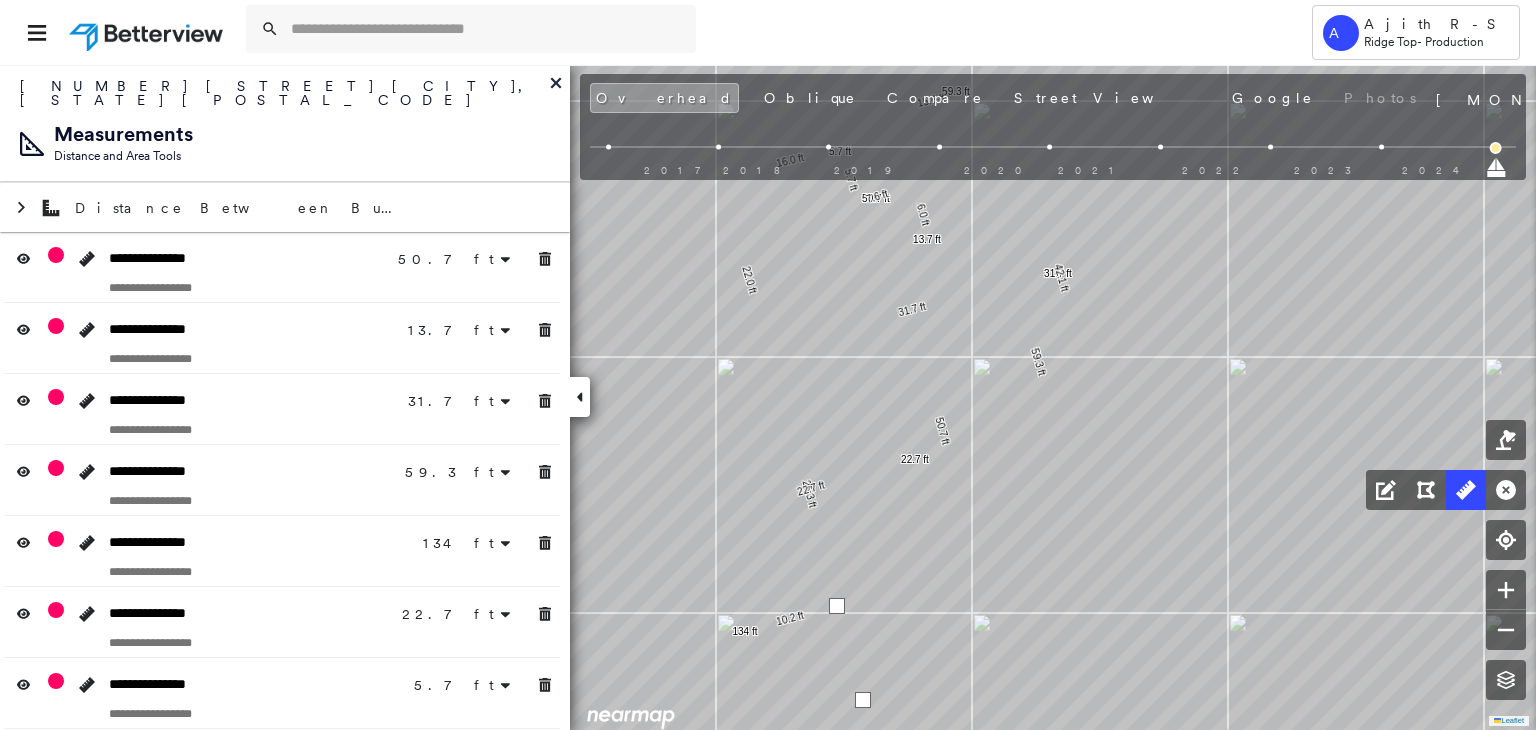 click at bounding box center (837, 606) 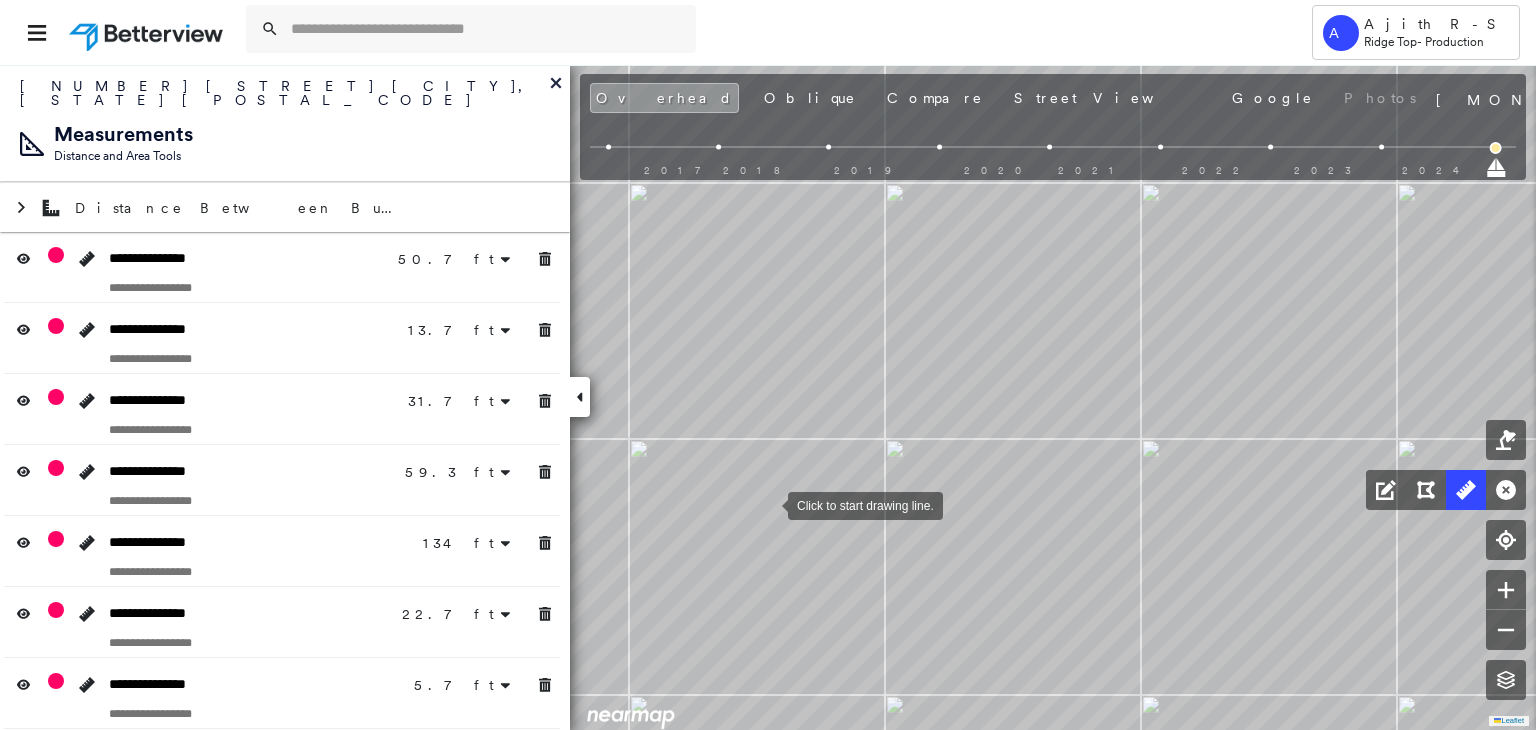 click at bounding box center (768, 504) 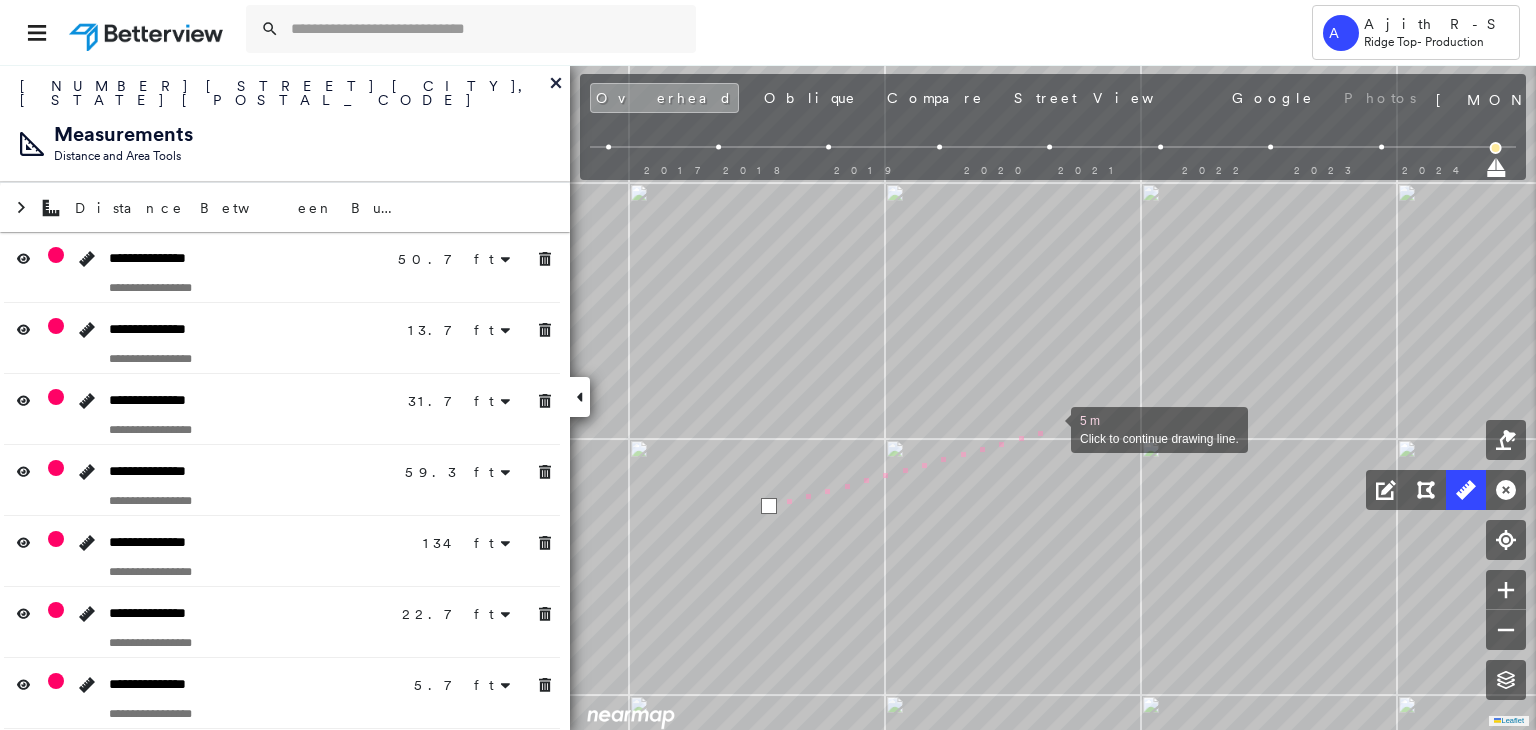 drag, startPoint x: 1051, startPoint y: 428, endPoint x: 1022, endPoint y: 356, distance: 77.62087 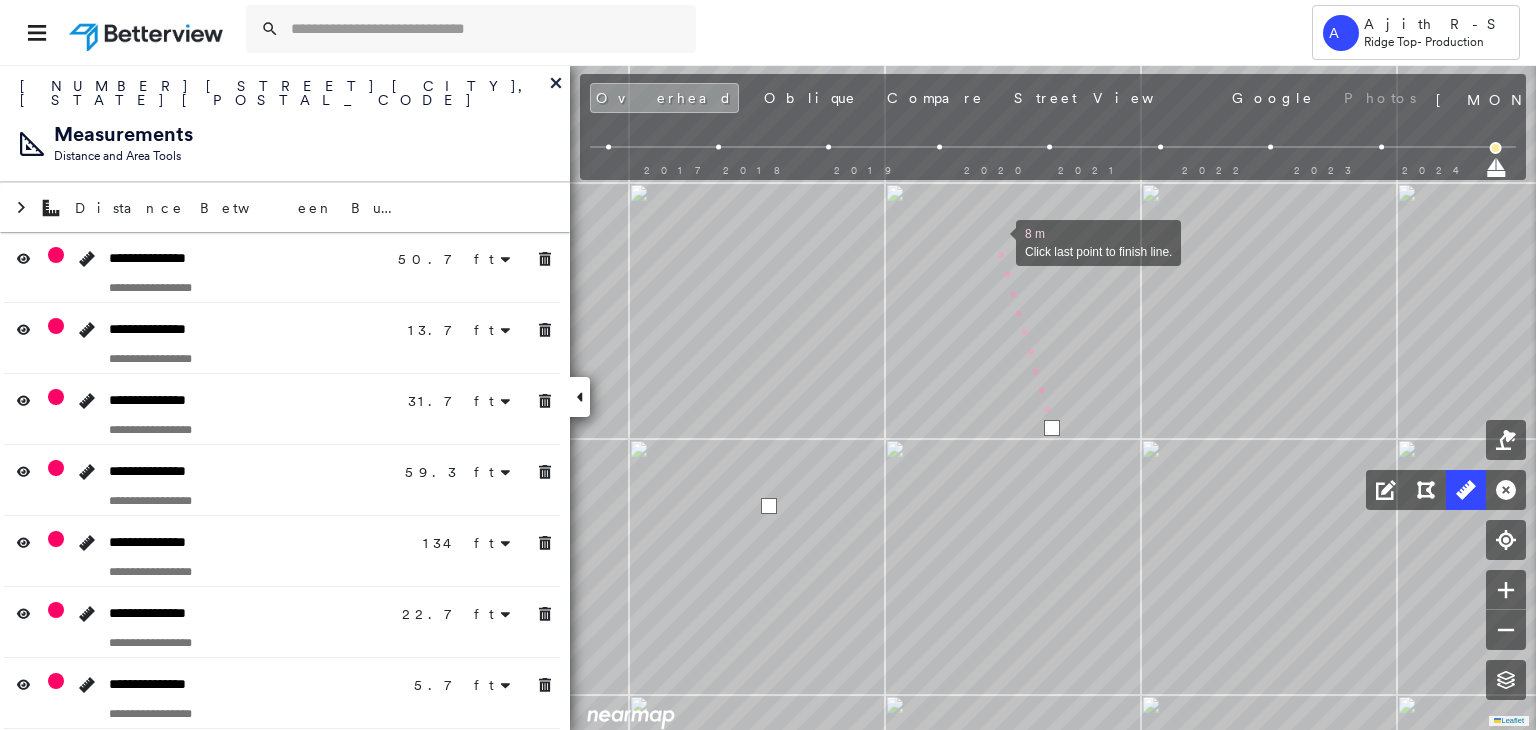 click at bounding box center (996, 241) 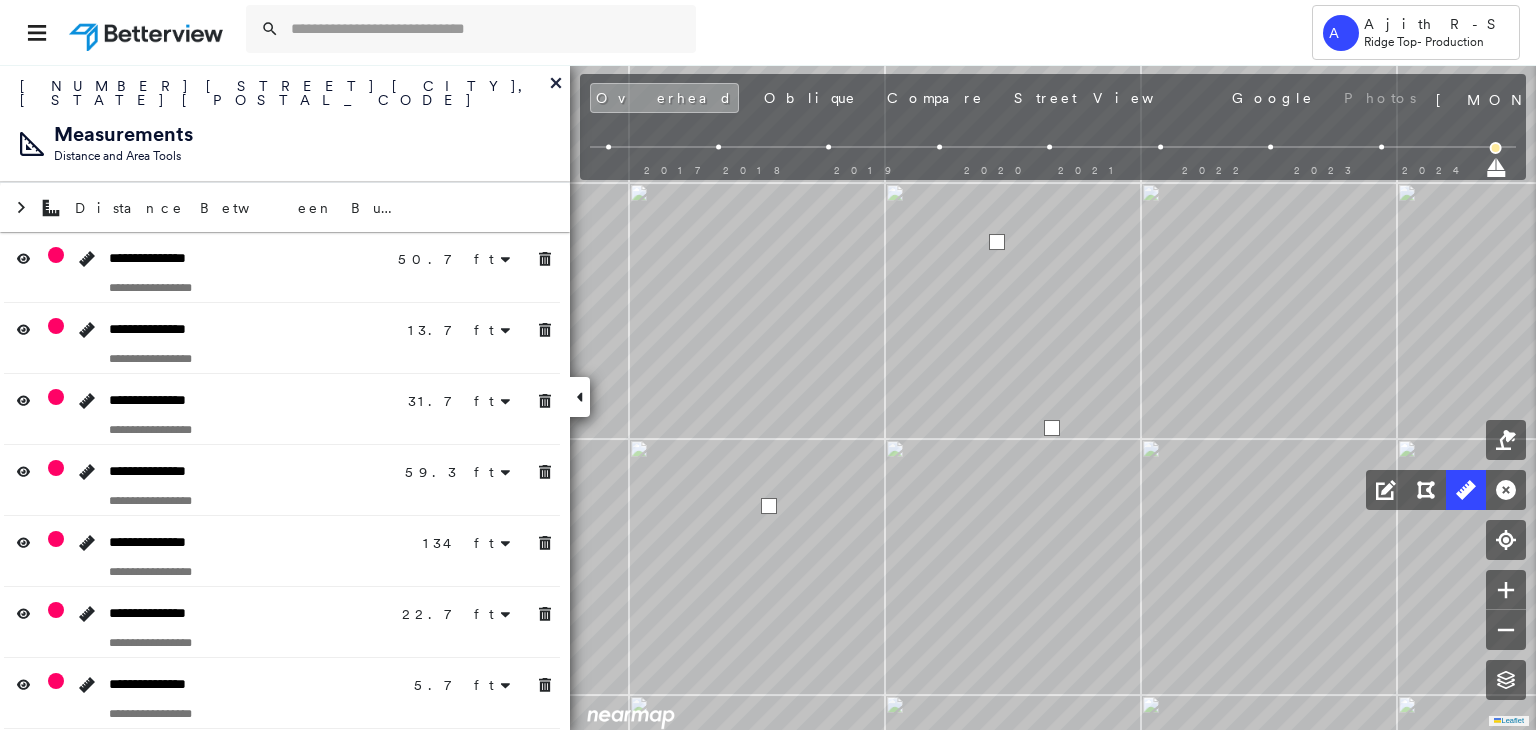 click at bounding box center [997, 242] 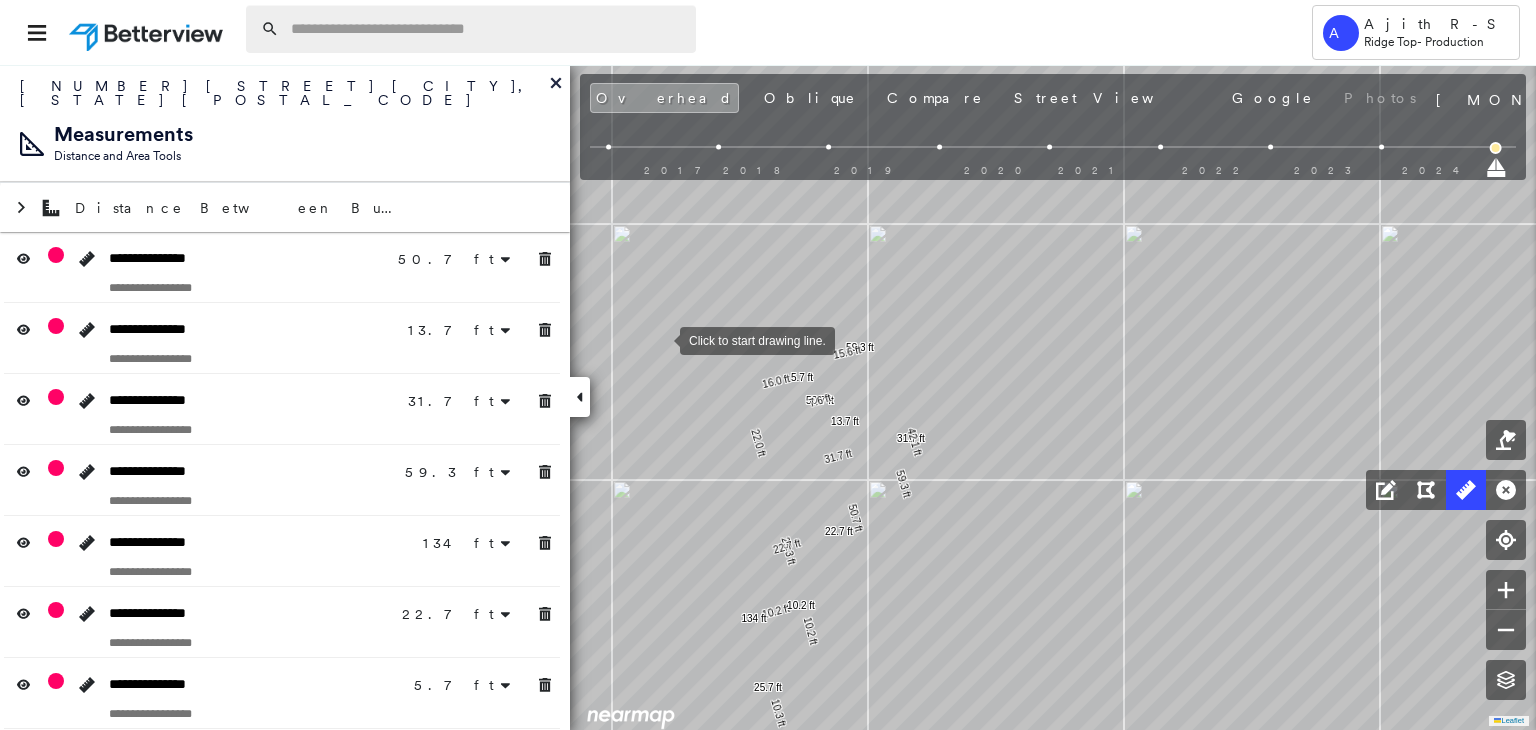 click at bounding box center [487, 29] 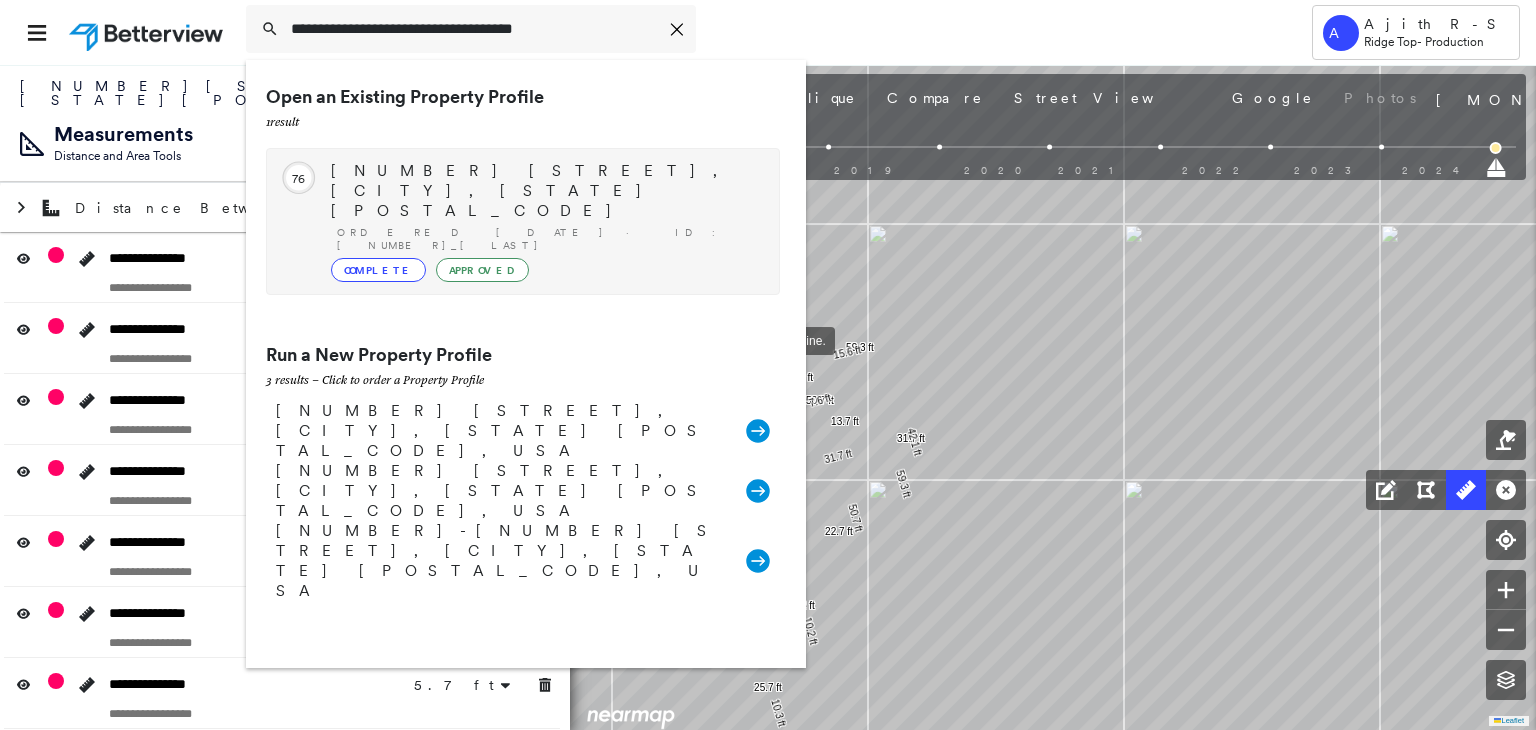 type on "**********" 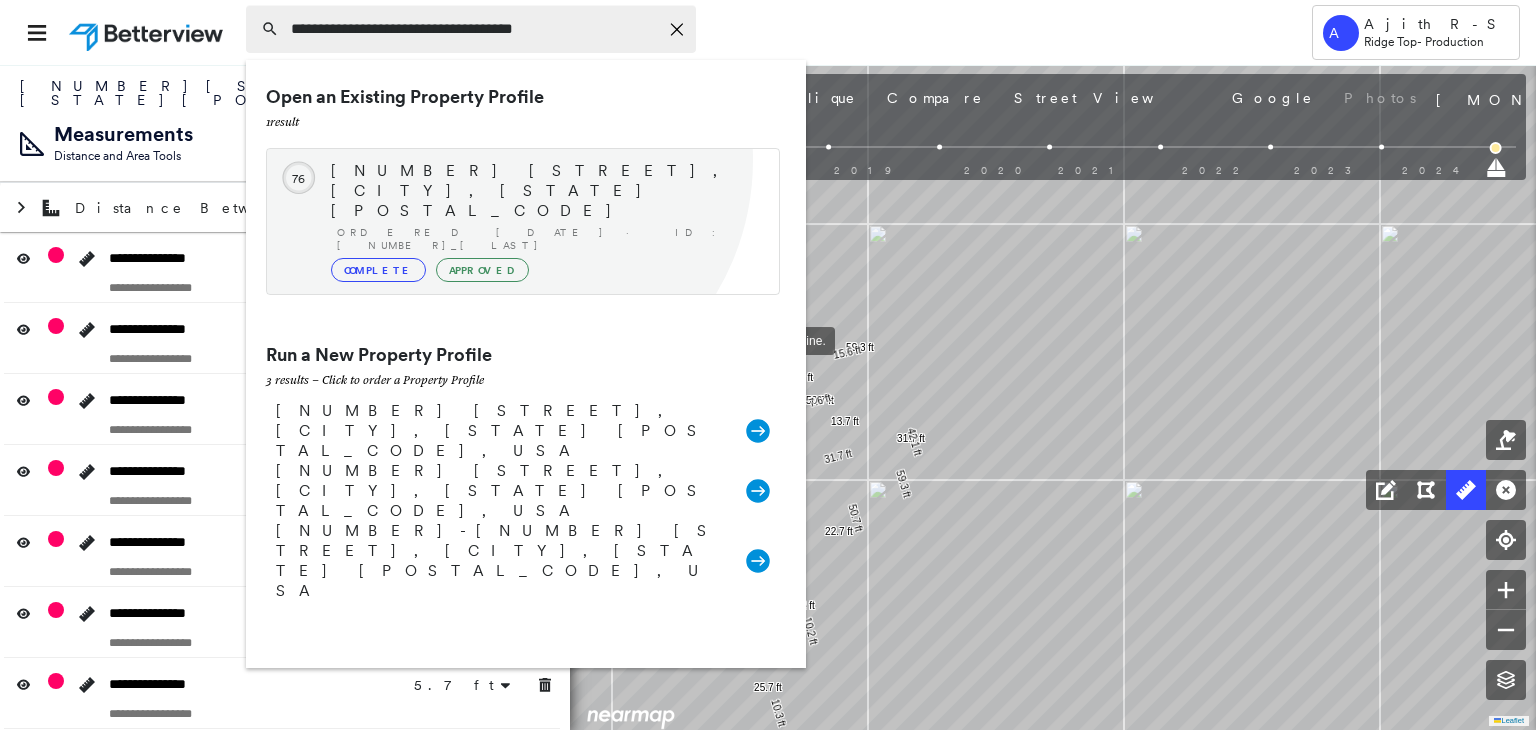 drag, startPoint x: 492, startPoint y: 159, endPoint x: 547, endPoint y: 5, distance: 163.52675 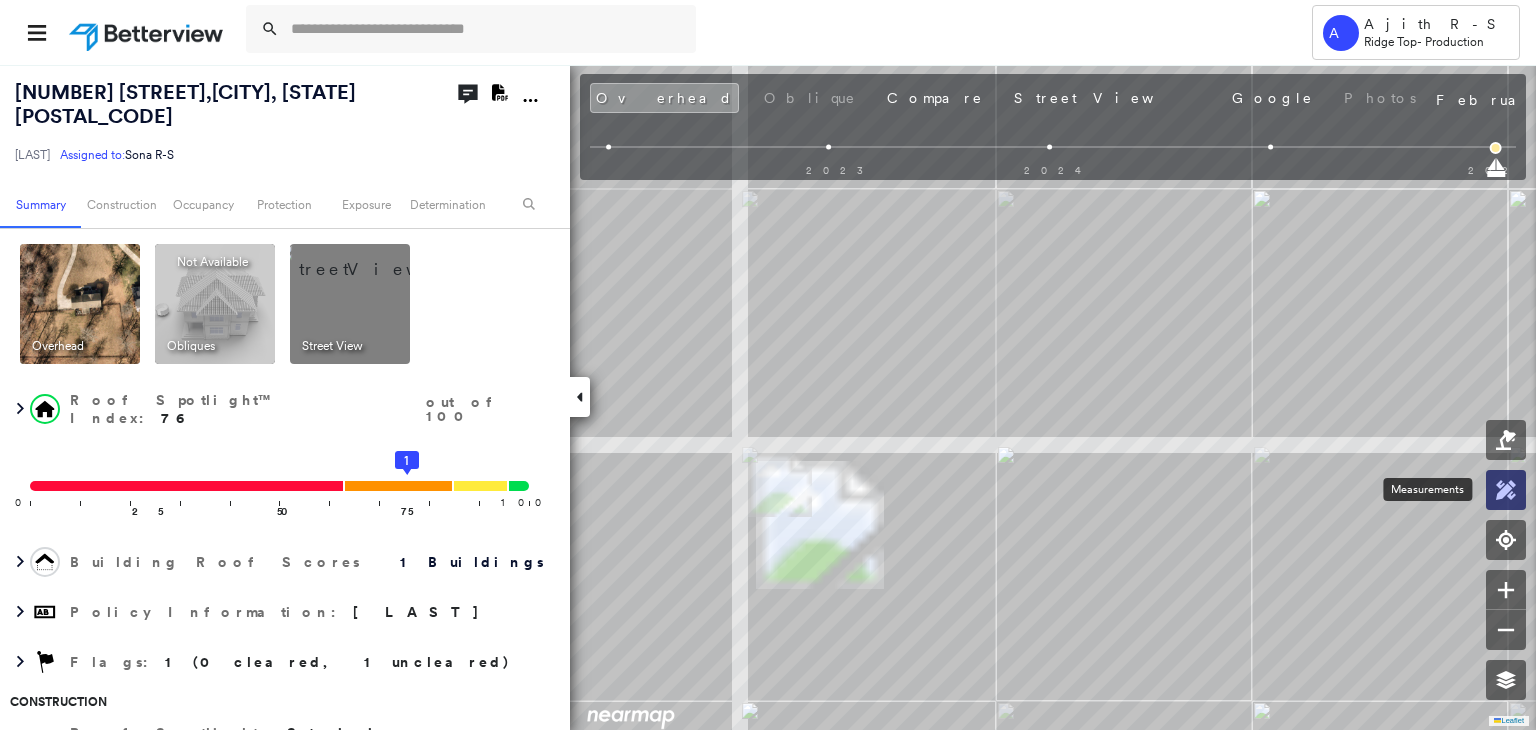 click 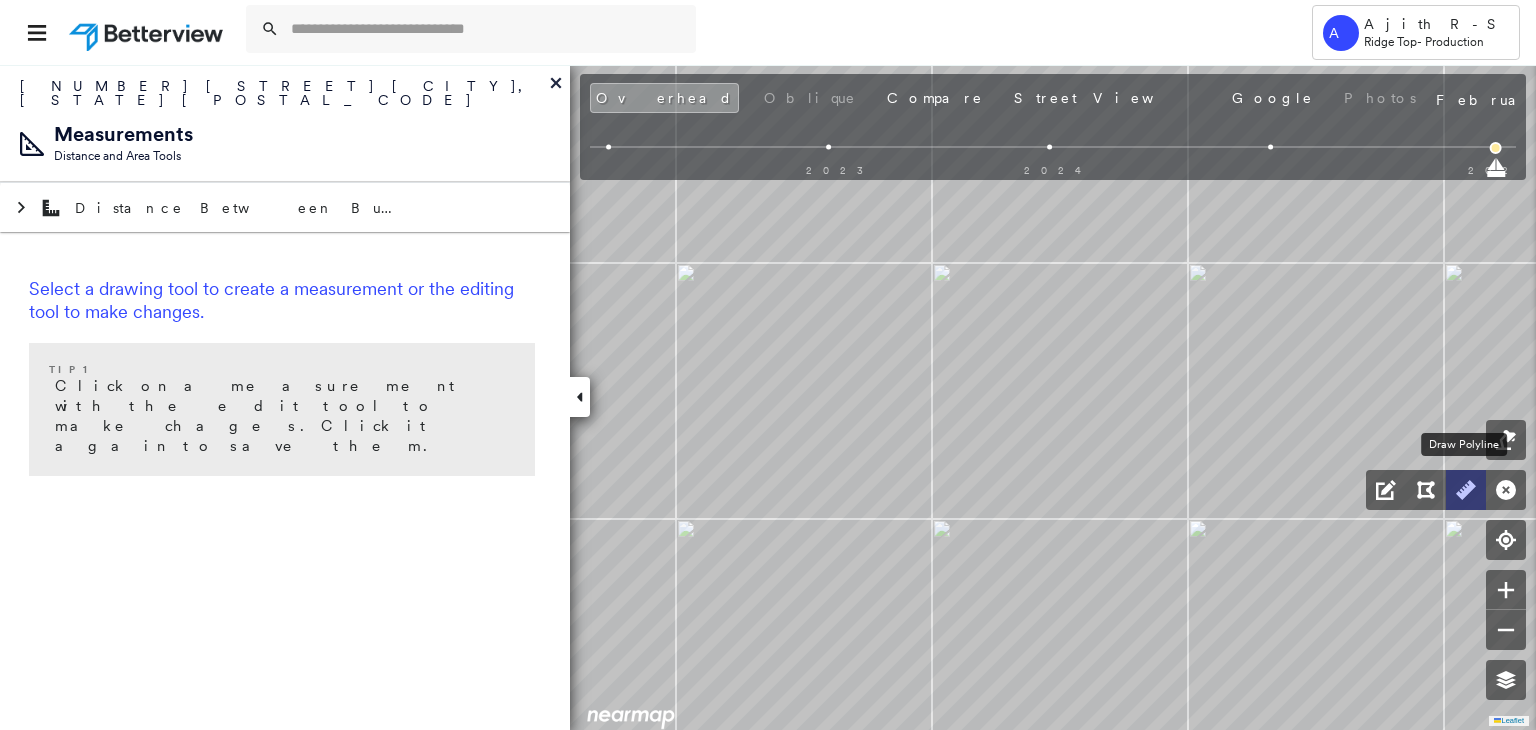 click 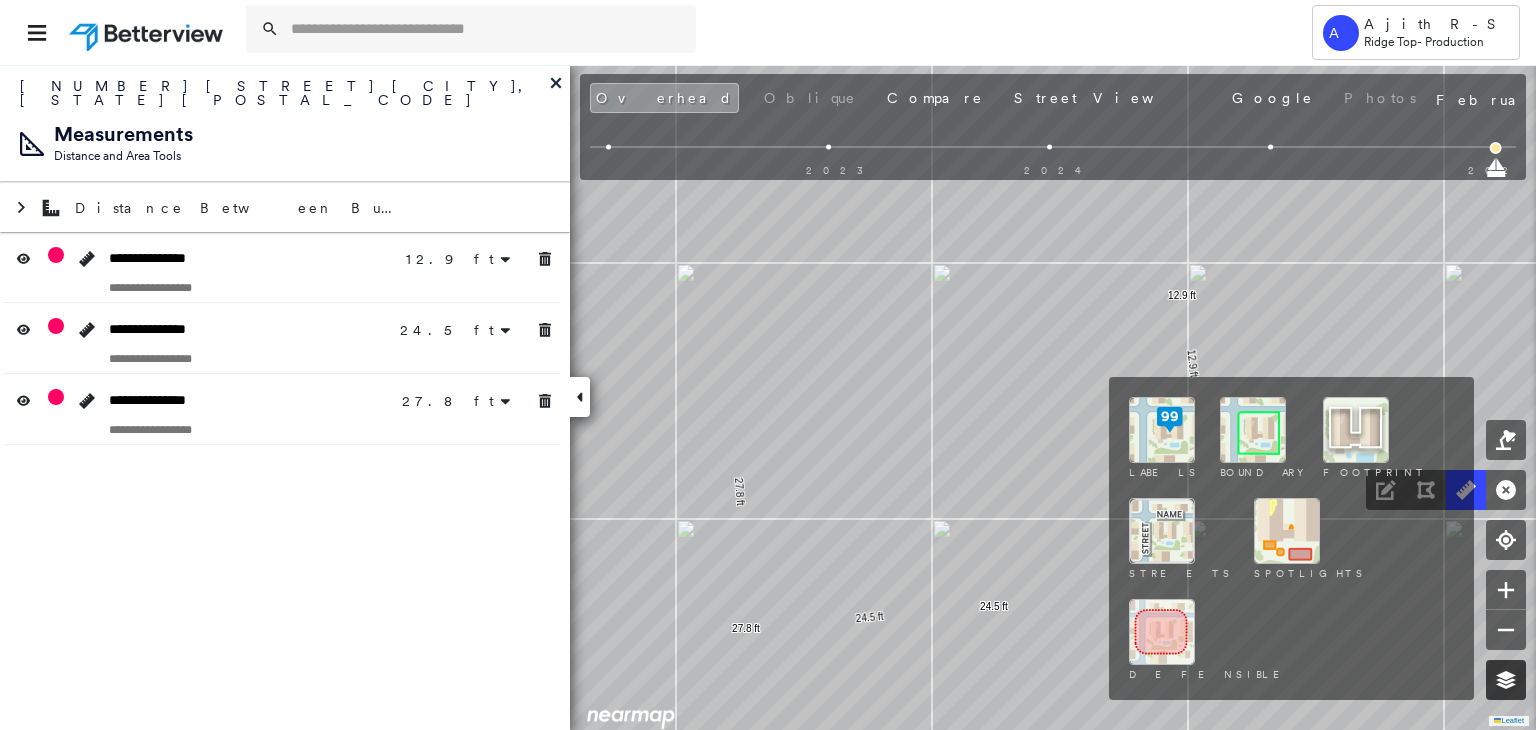click 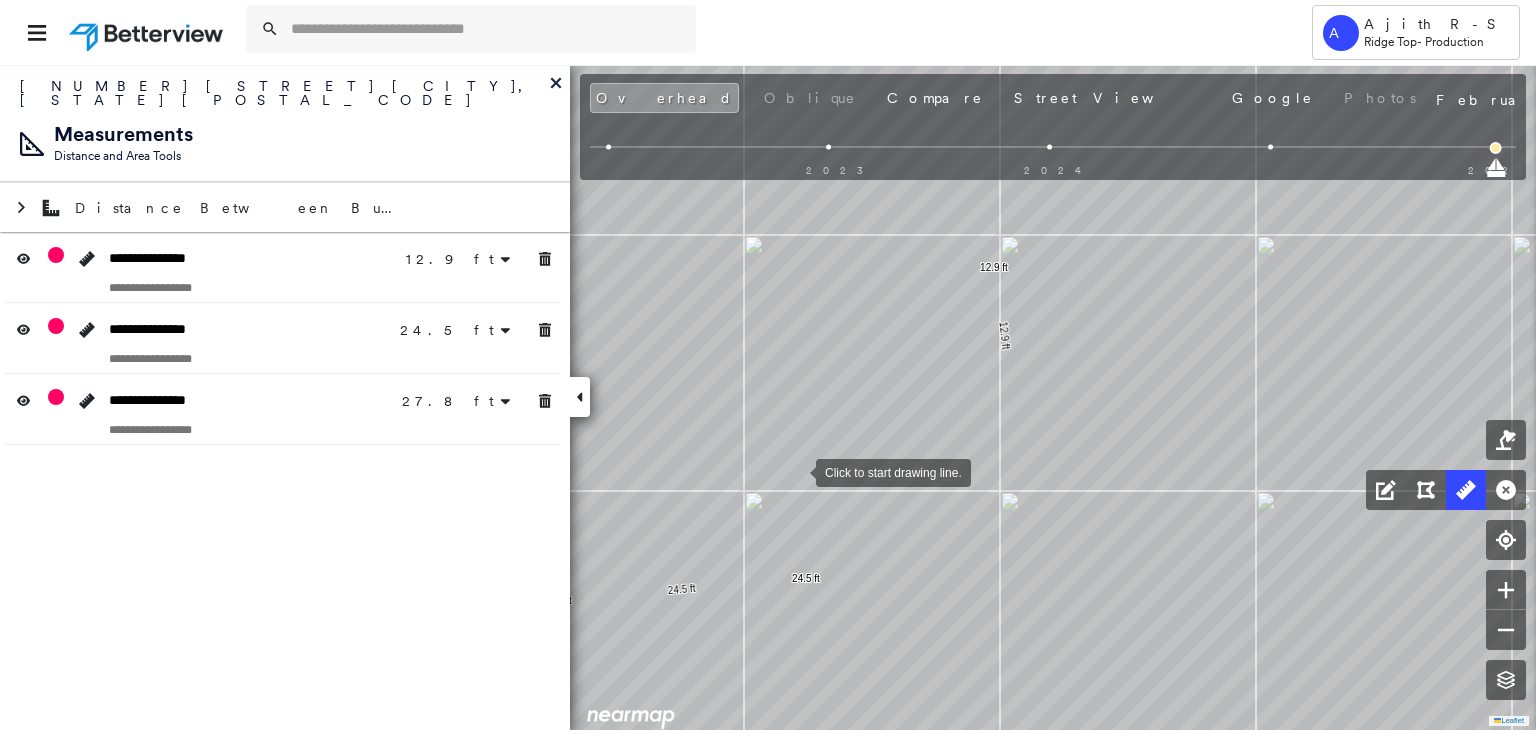 click at bounding box center (796, 471) 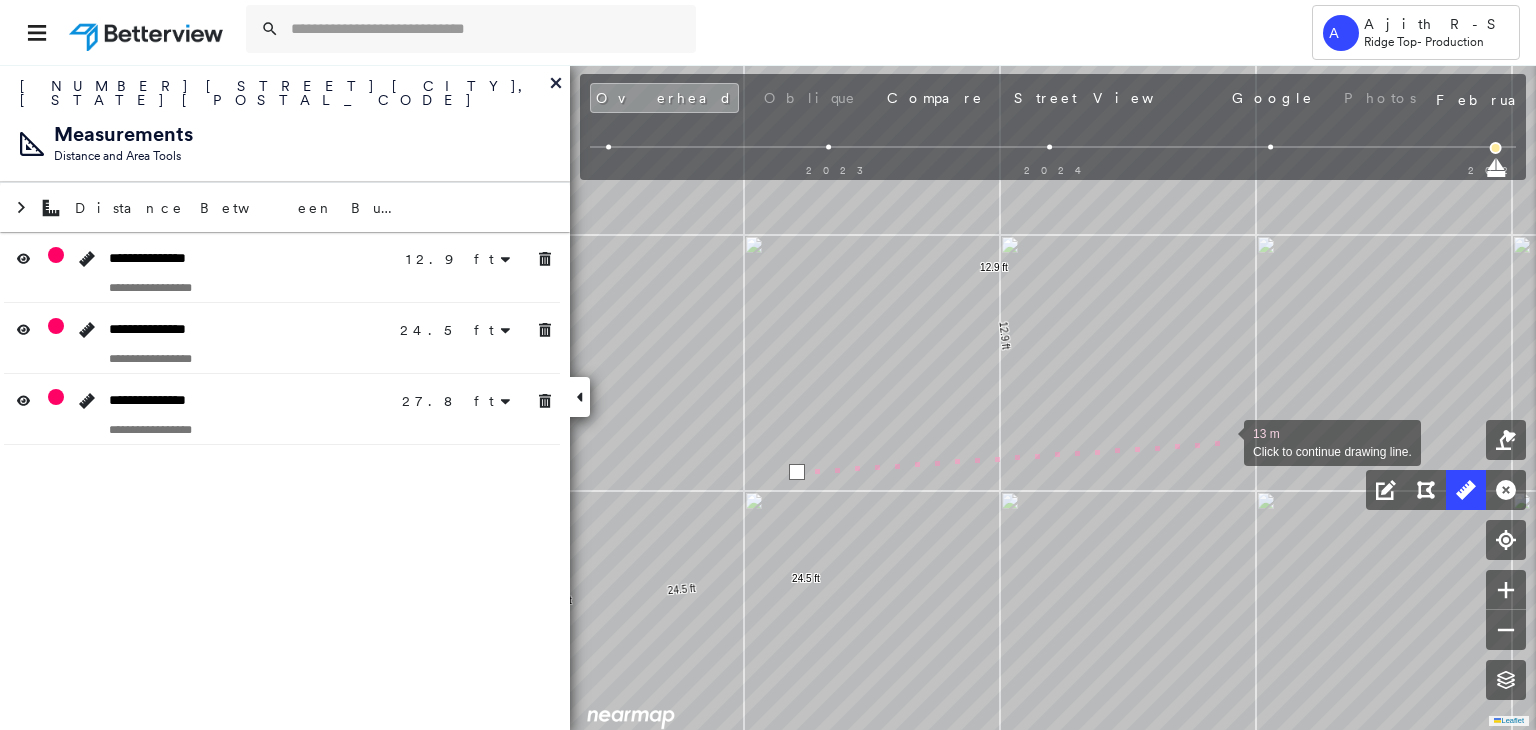 click at bounding box center [1224, 441] 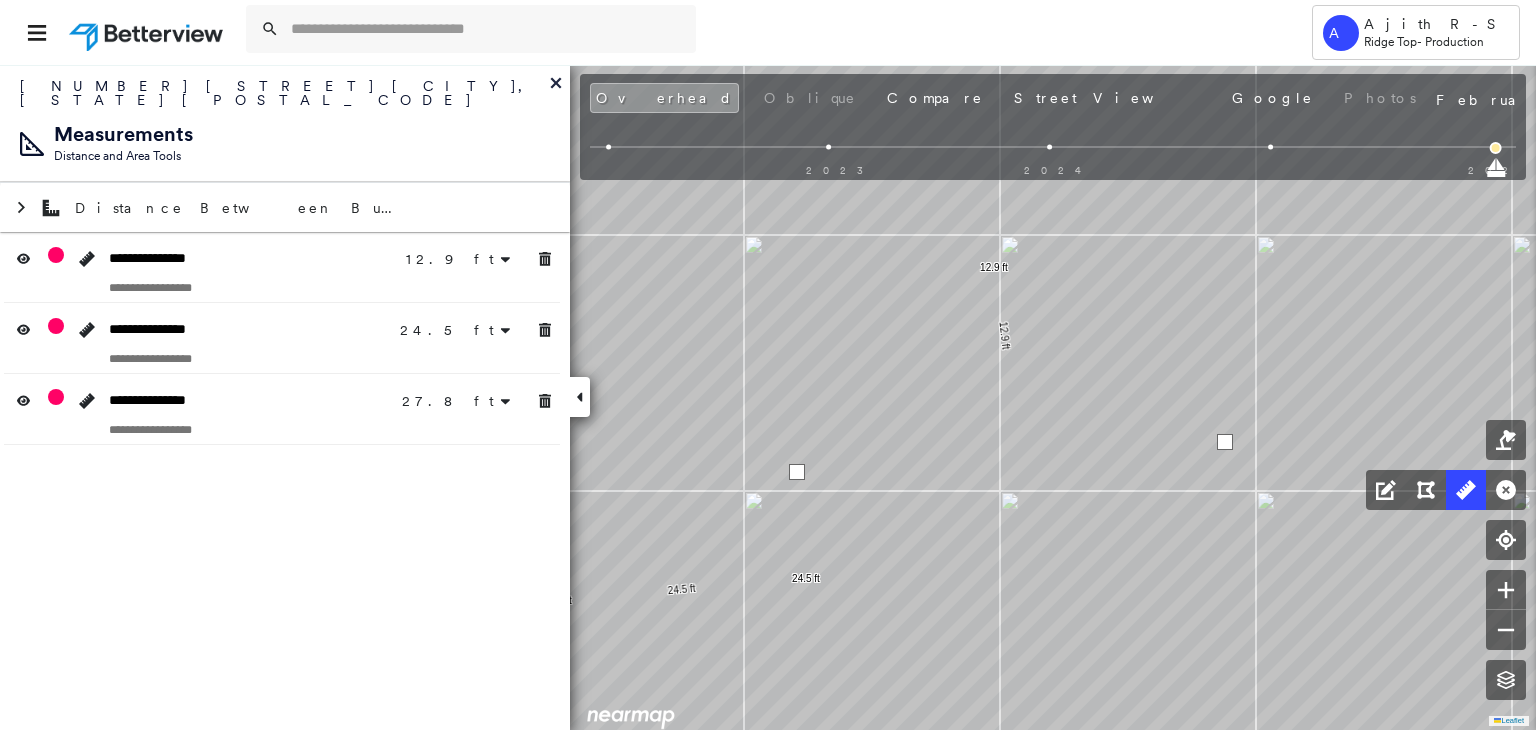 click at bounding box center [1225, 442] 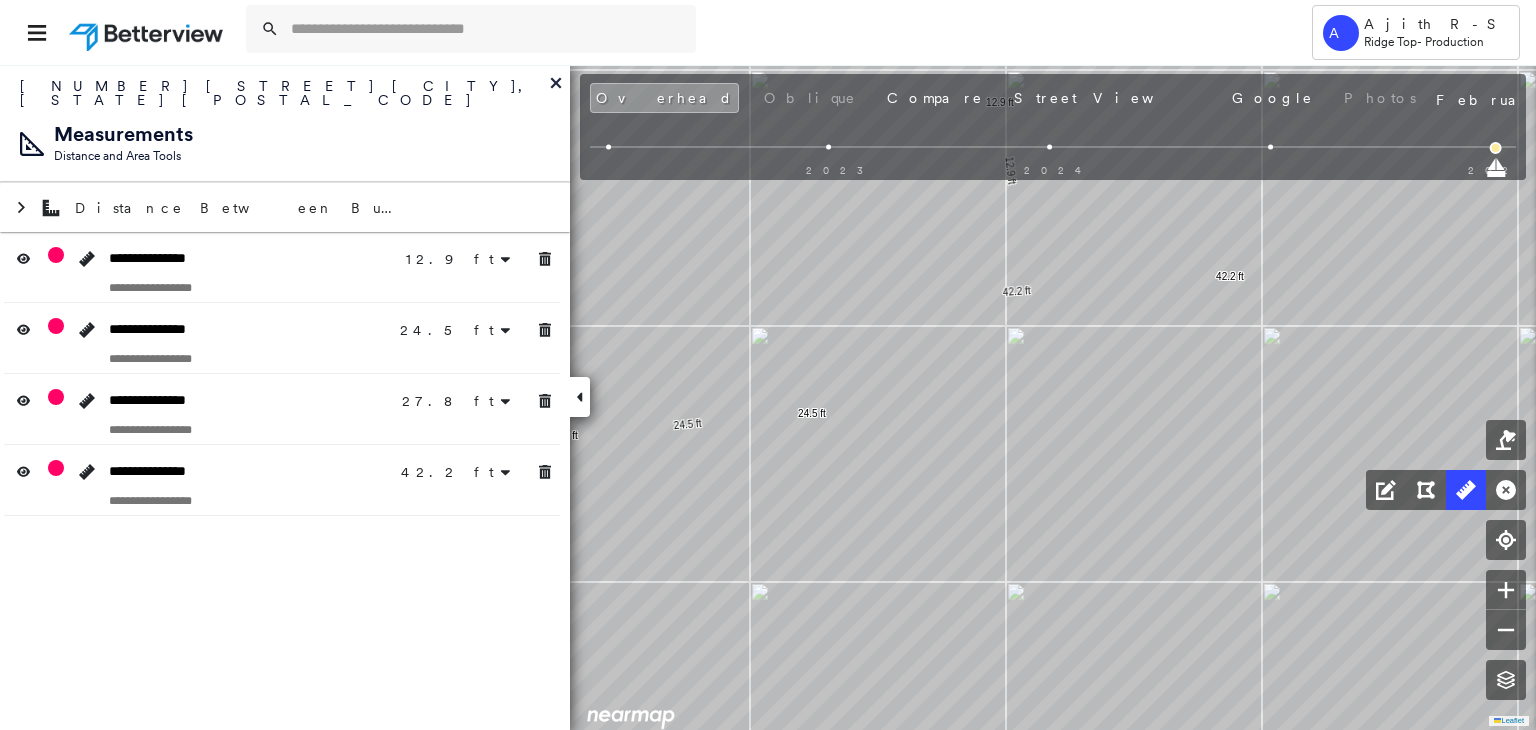 click at bounding box center [1271, 147] 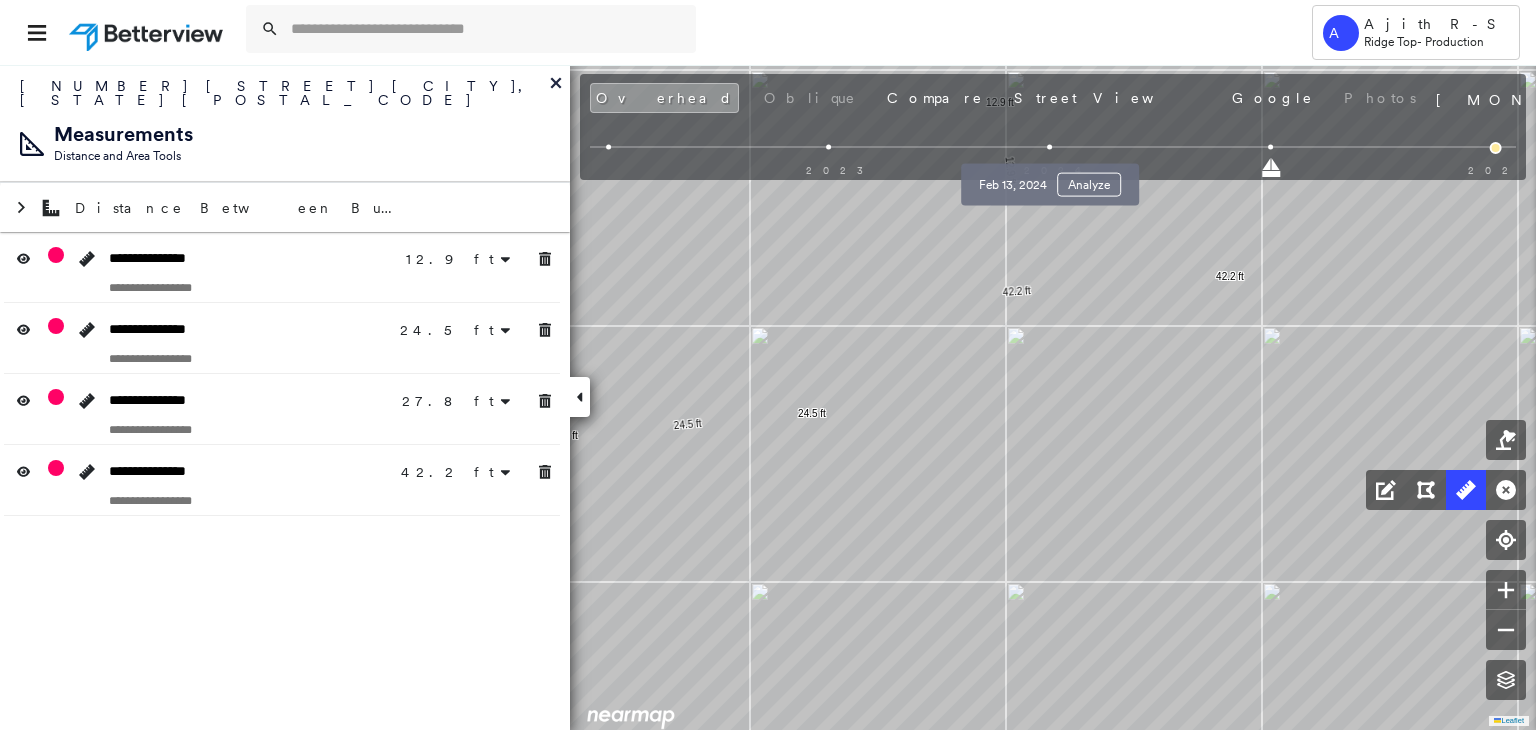 click at bounding box center (1050, 147) 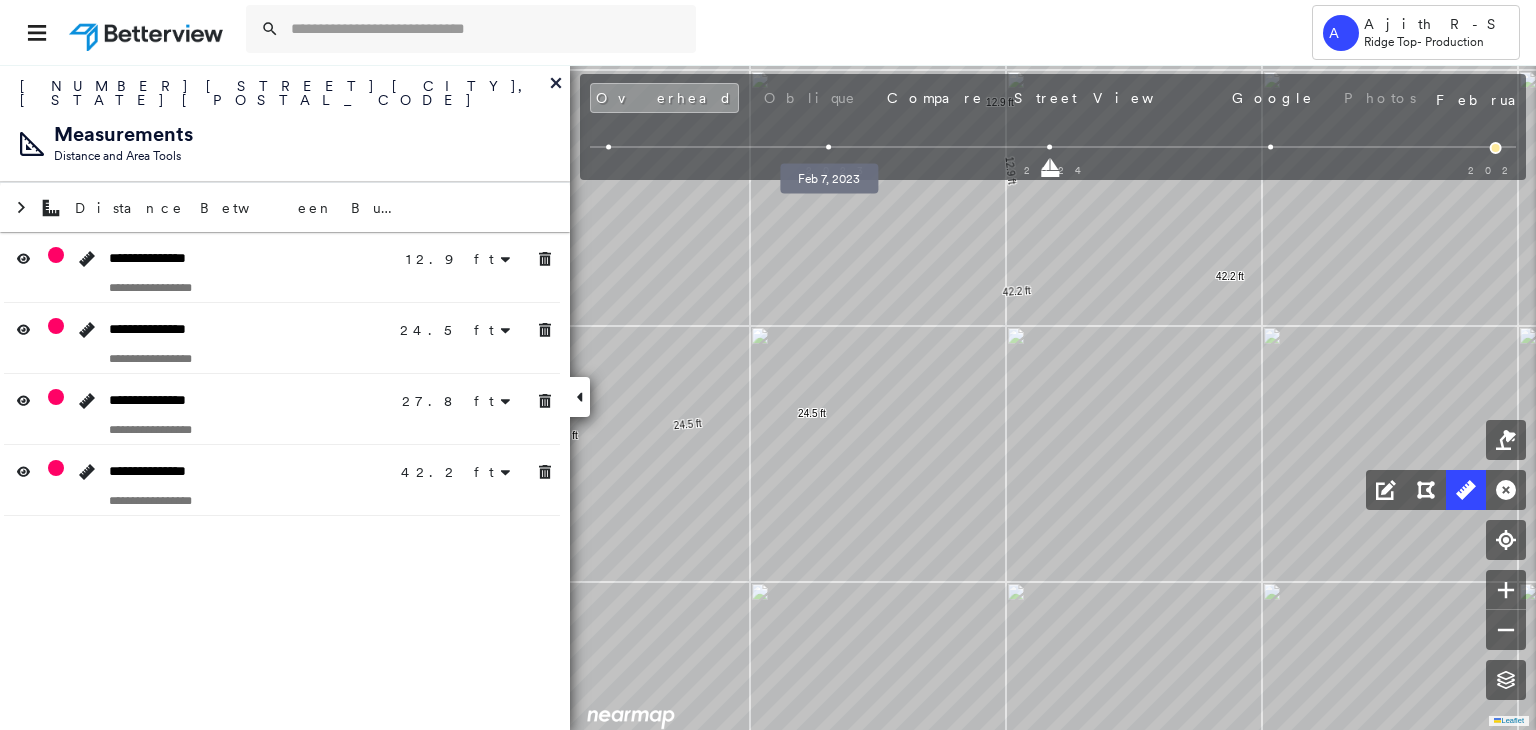 click at bounding box center (829, 147) 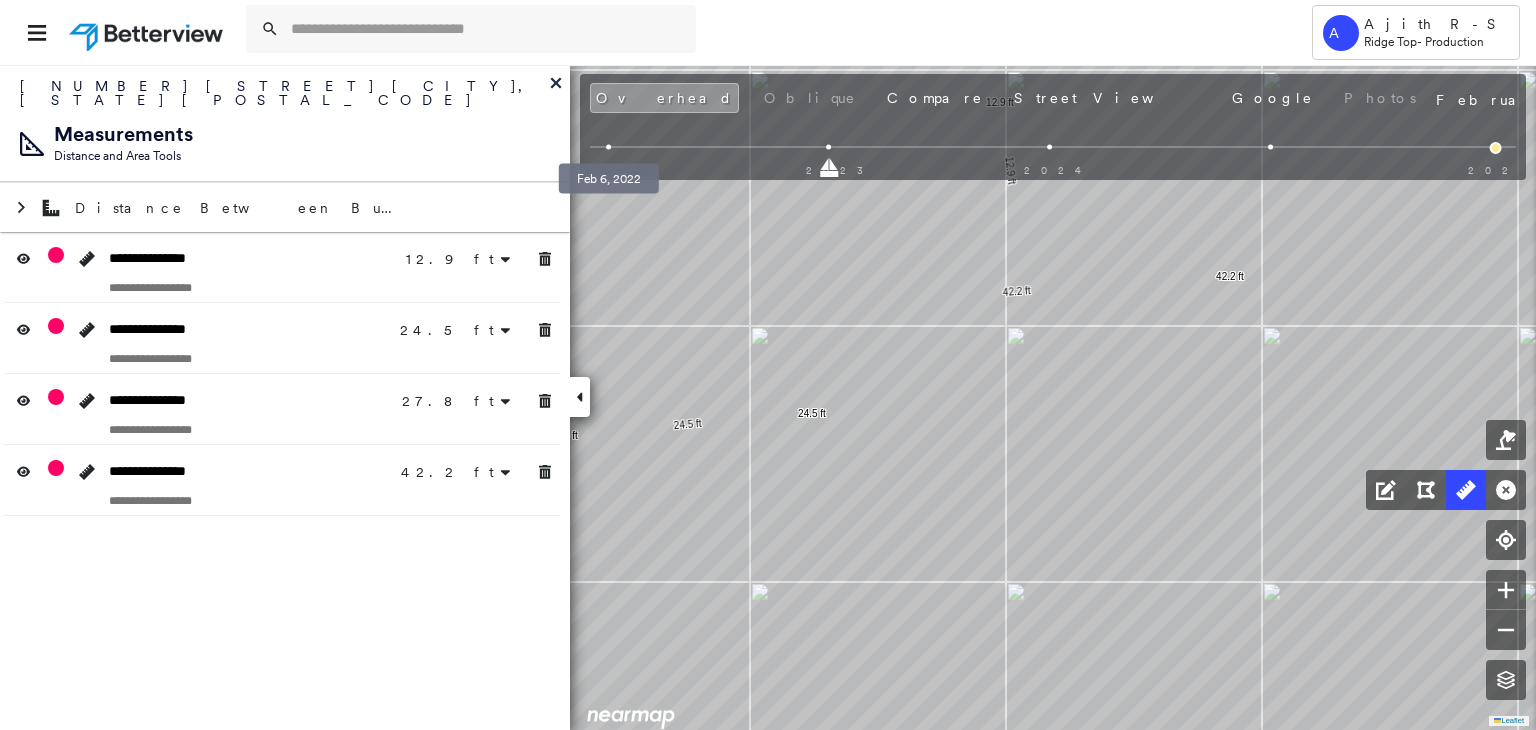 click at bounding box center [608, 147] 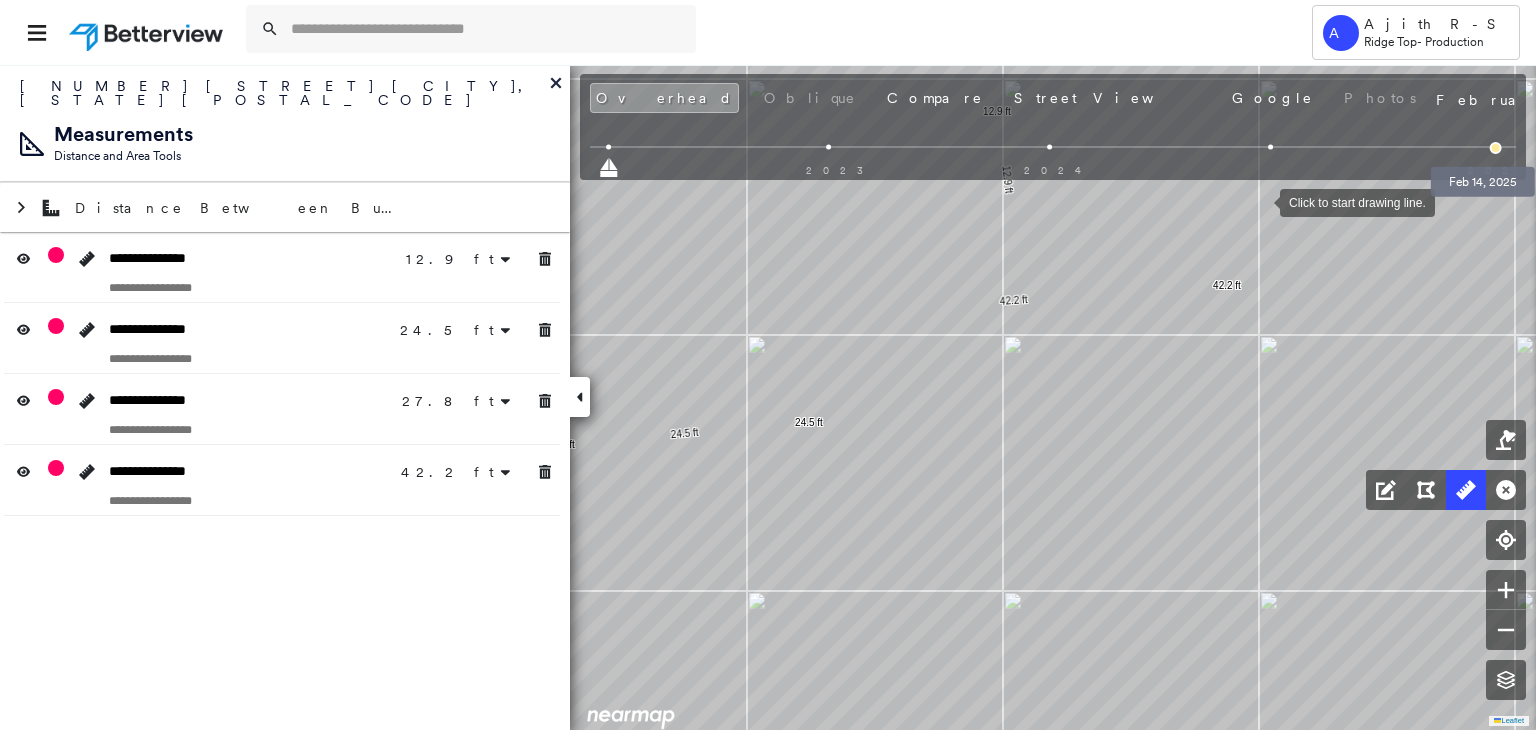 click at bounding box center (1496, 148) 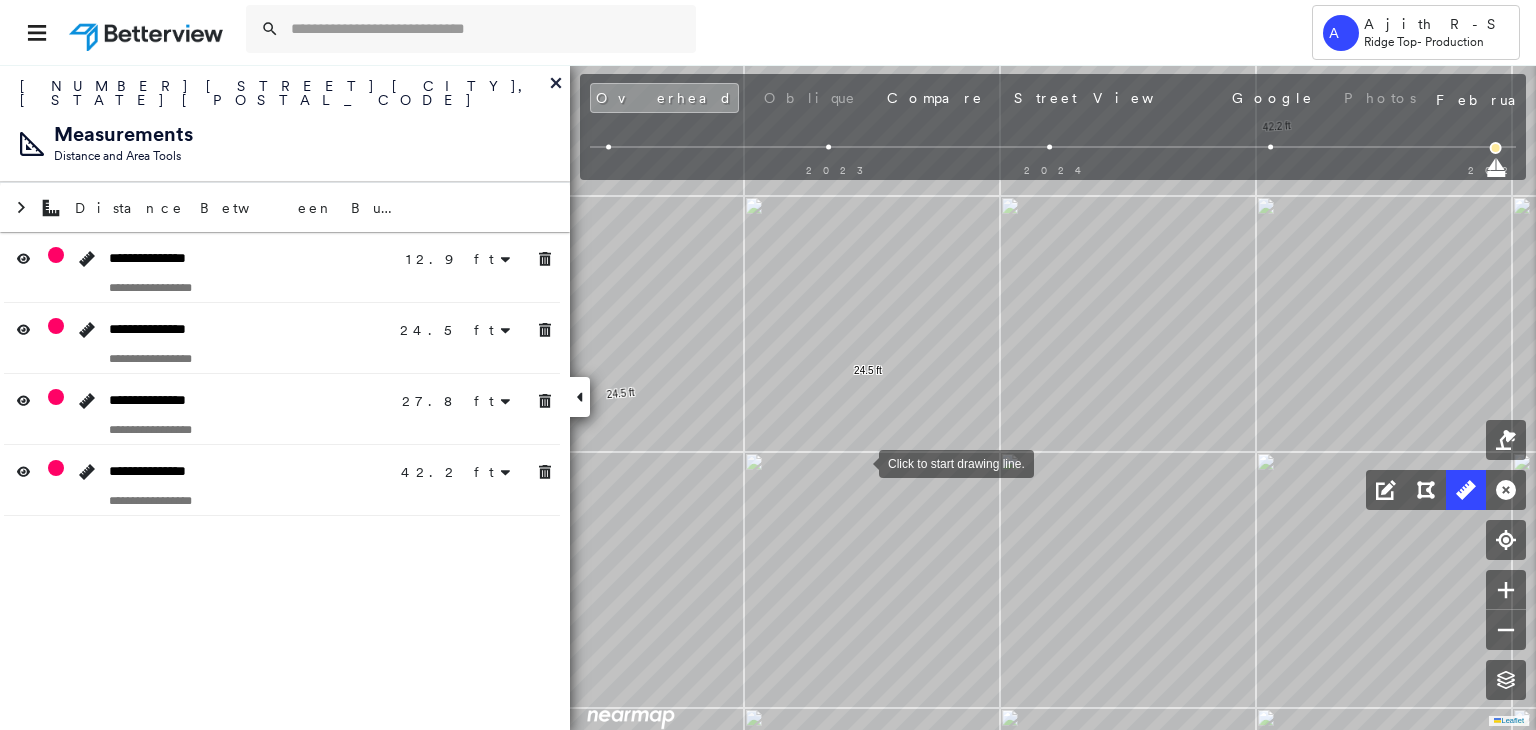 click at bounding box center [859, 462] 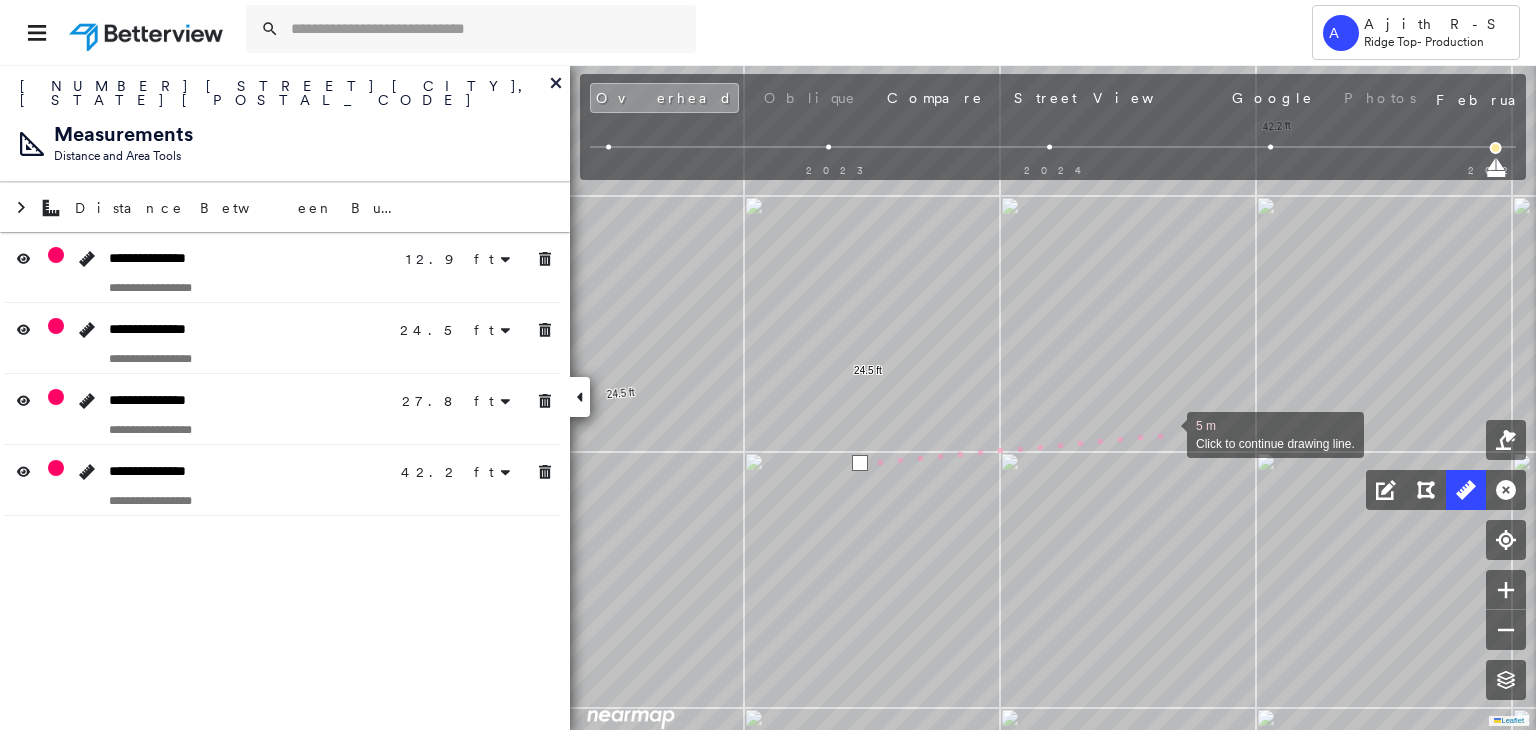 click at bounding box center (1167, 433) 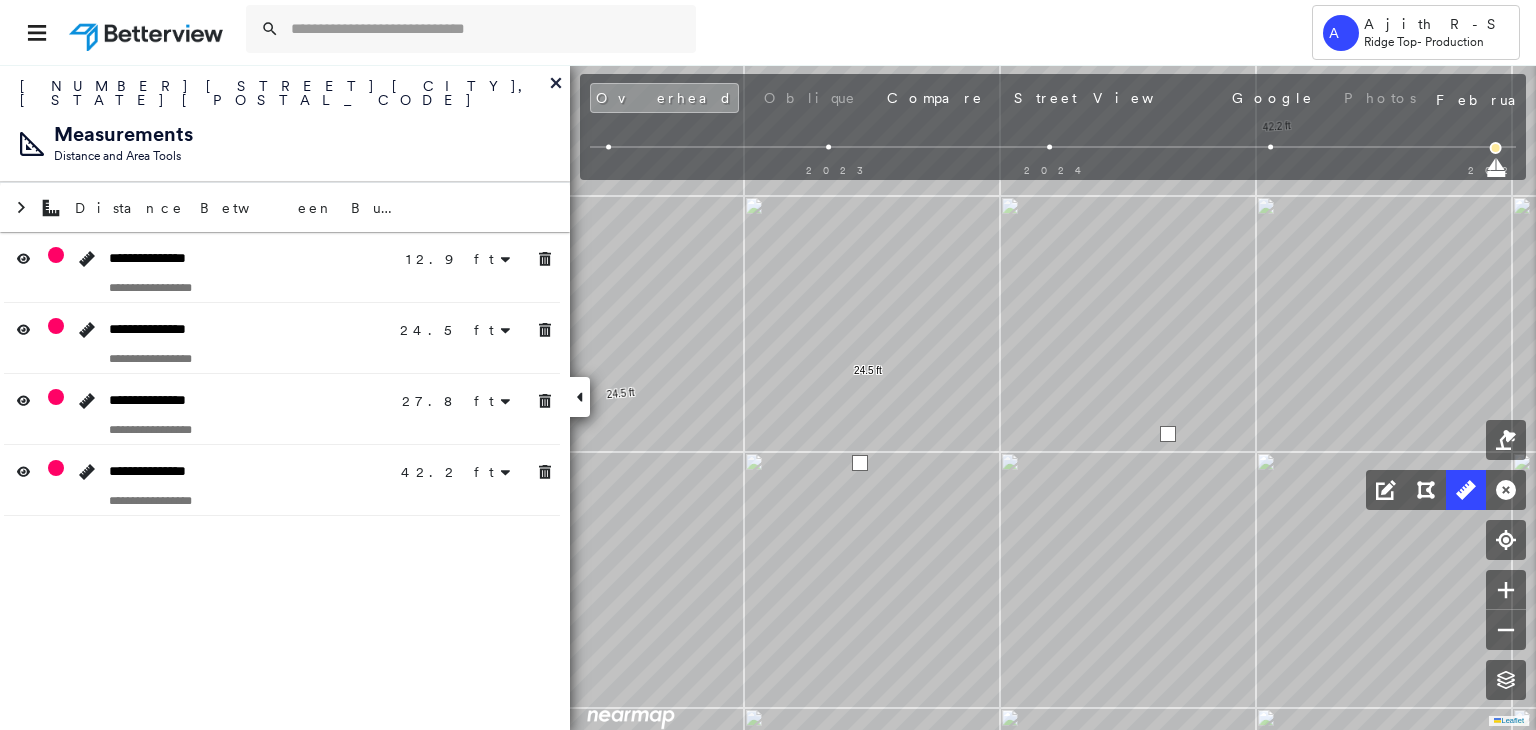 click at bounding box center [1168, 434] 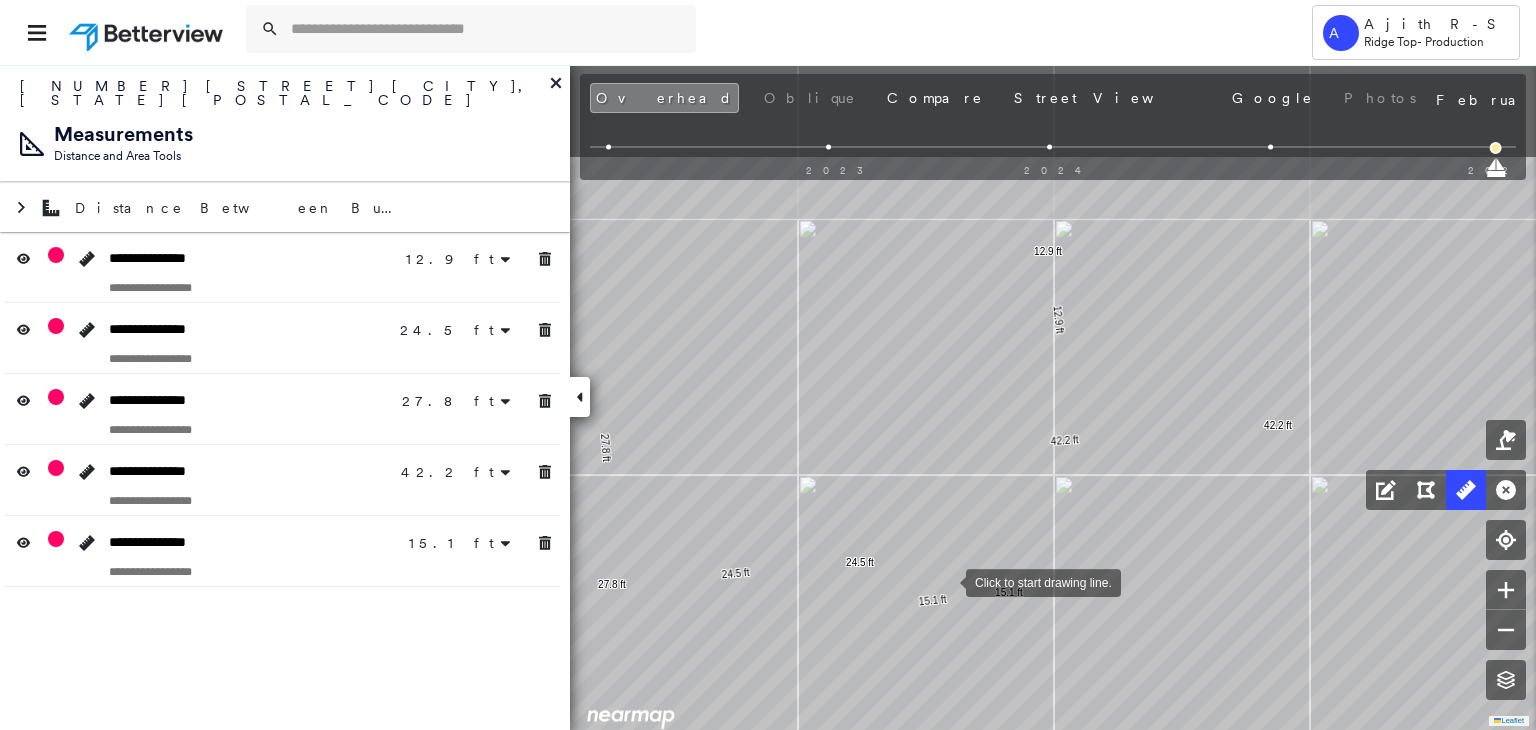 drag, startPoint x: 1039, startPoint y: 417, endPoint x: 948, endPoint y: 577, distance: 184.06792 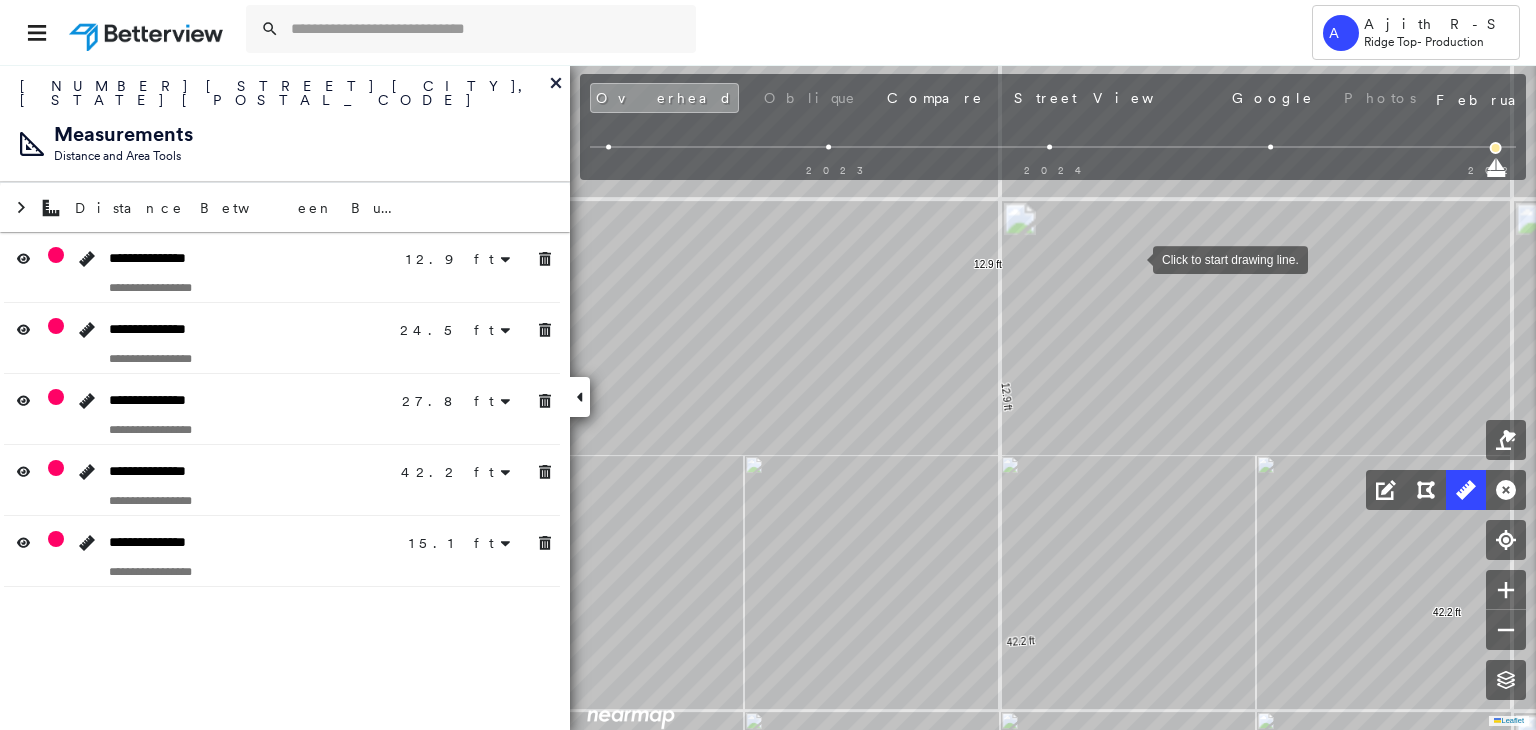 click at bounding box center [1133, 258] 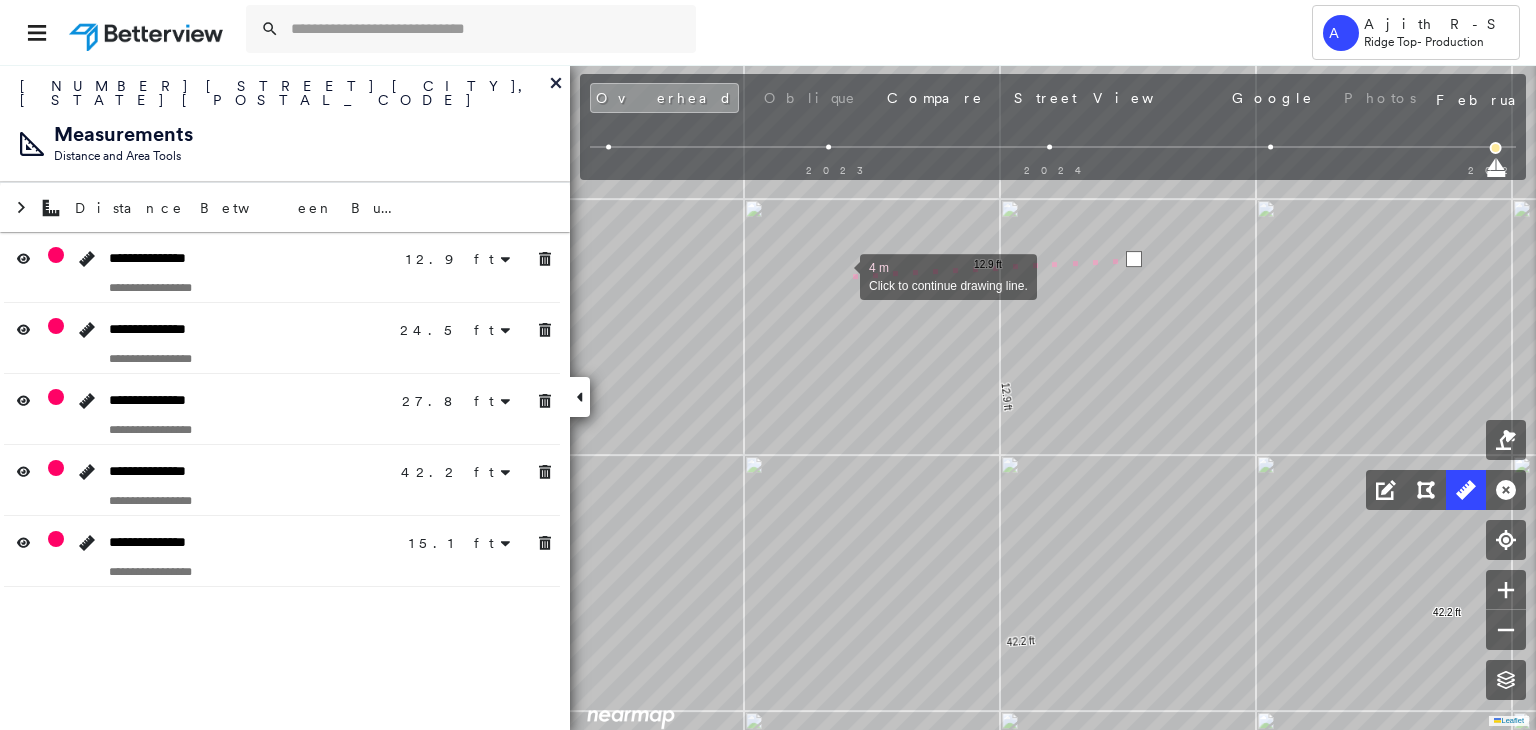 click at bounding box center (840, 275) 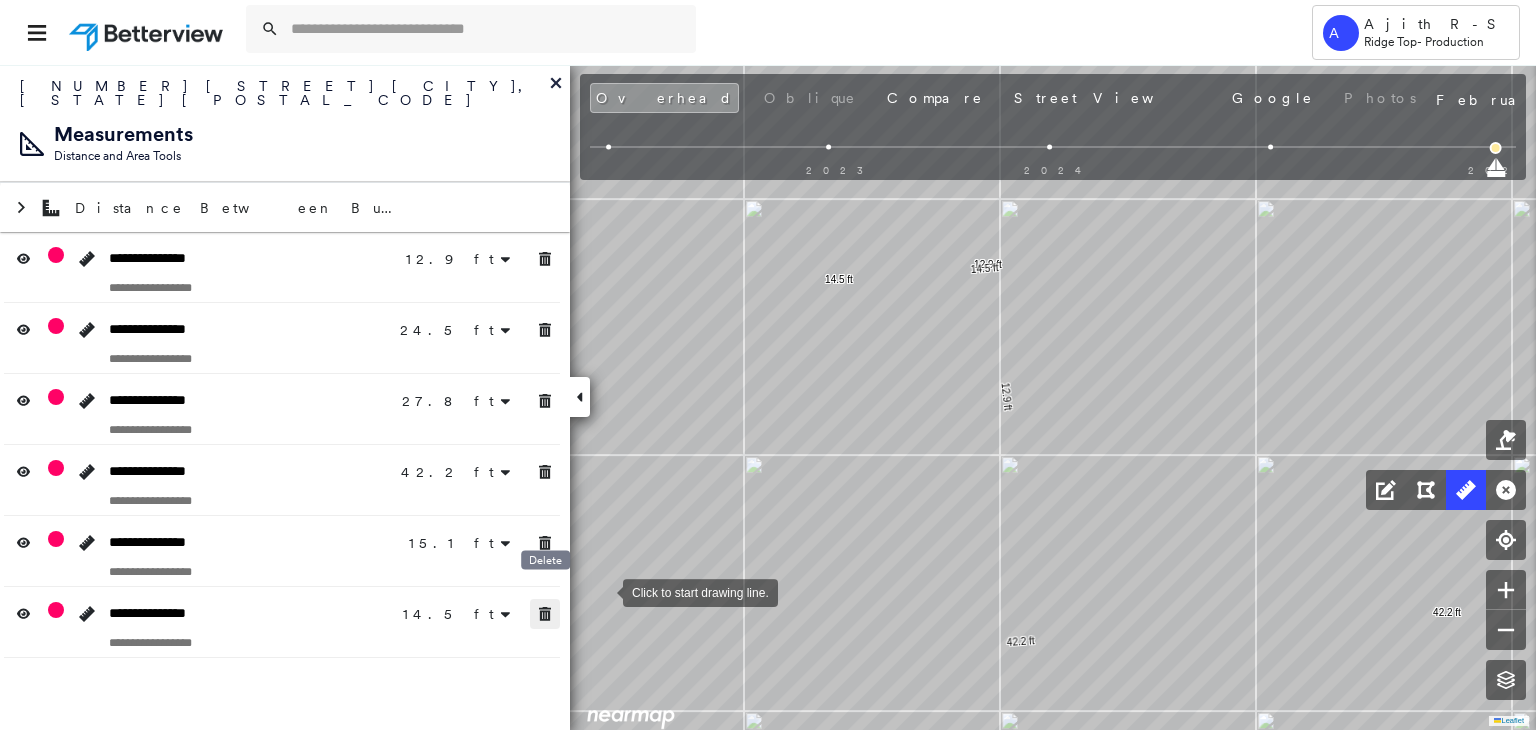 click at bounding box center [545, 614] 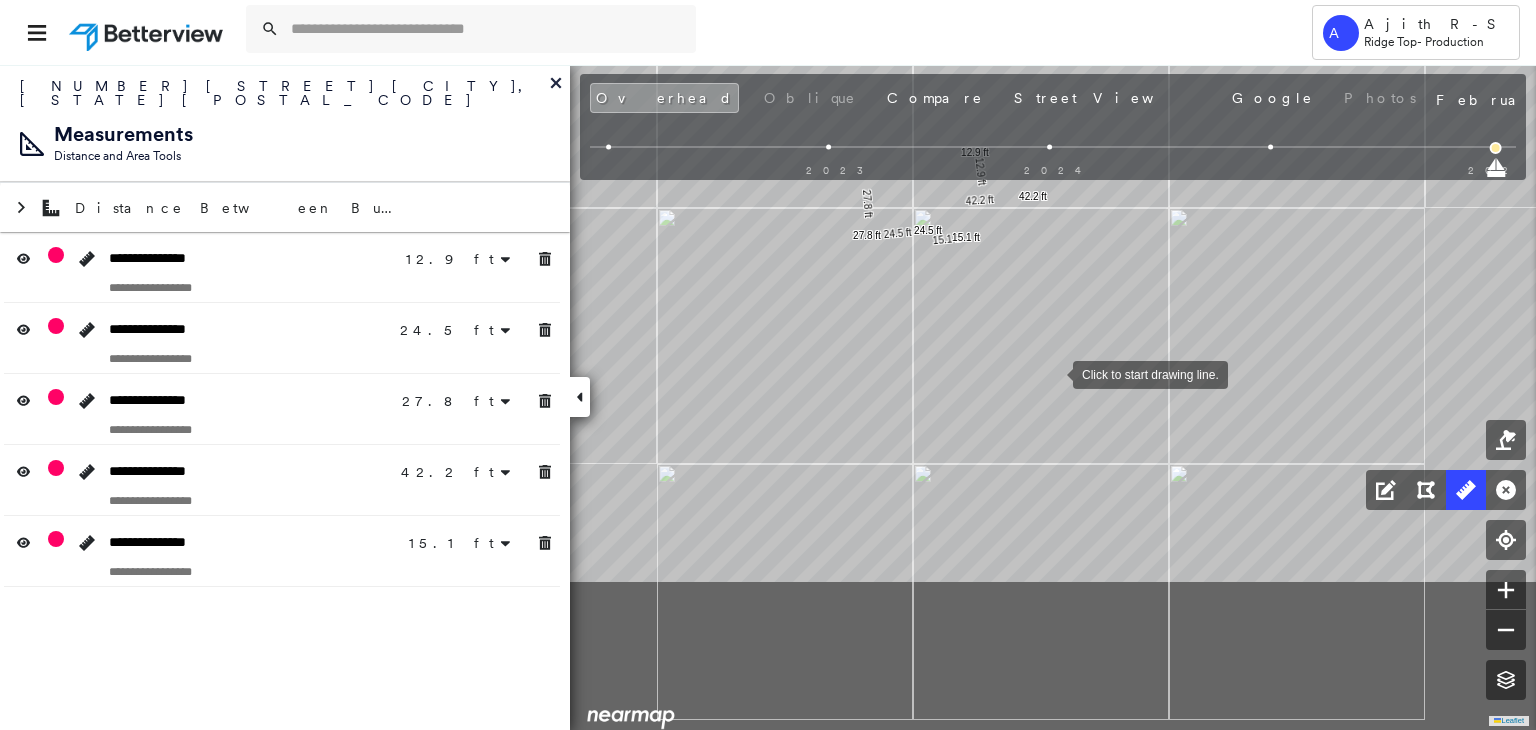 drag, startPoint x: 939, startPoint y: 585, endPoint x: 1050, endPoint y: 377, distance: 235.76471 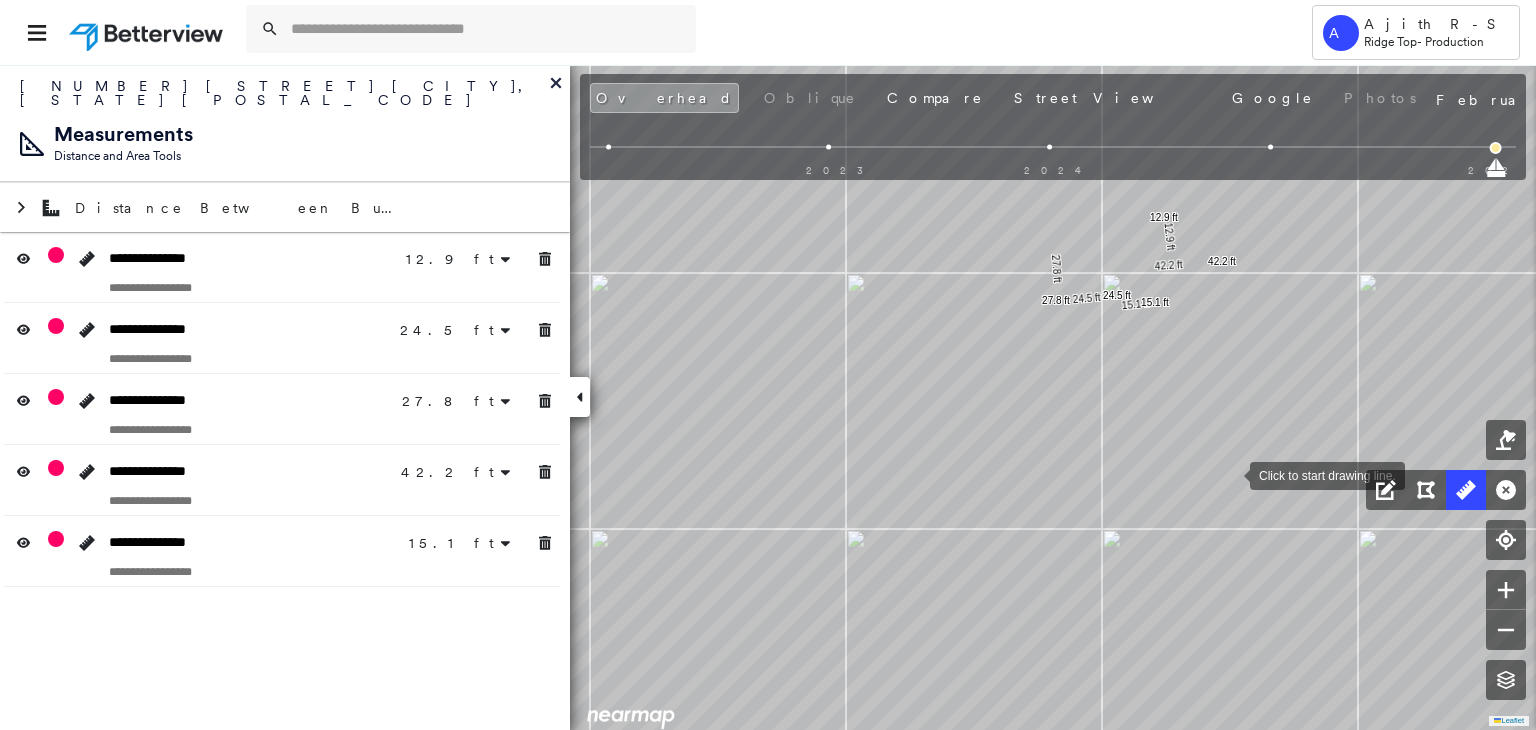 drag, startPoint x: 1204, startPoint y: 469, endPoint x: 1232, endPoint y: 479, distance: 29.732138 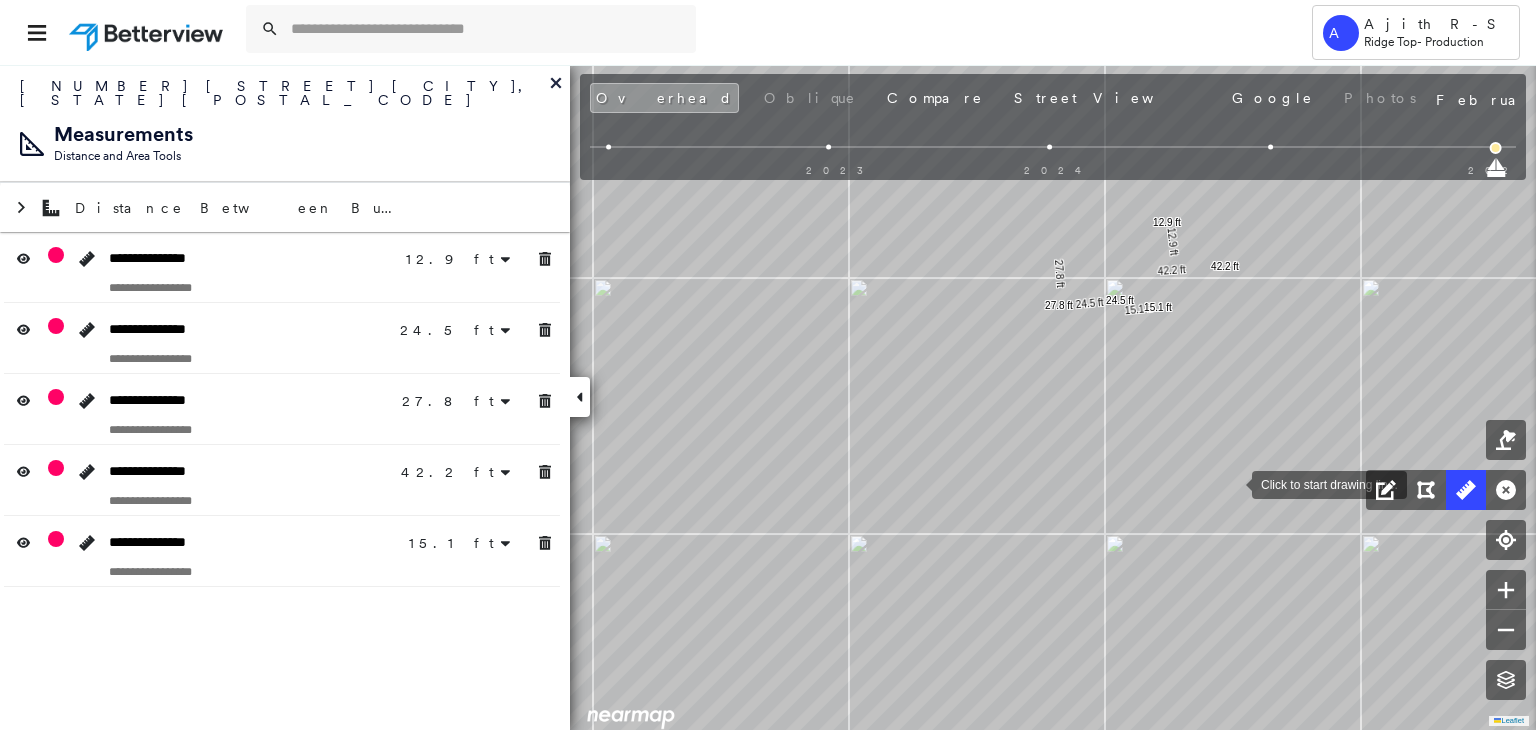 click at bounding box center [1232, 483] 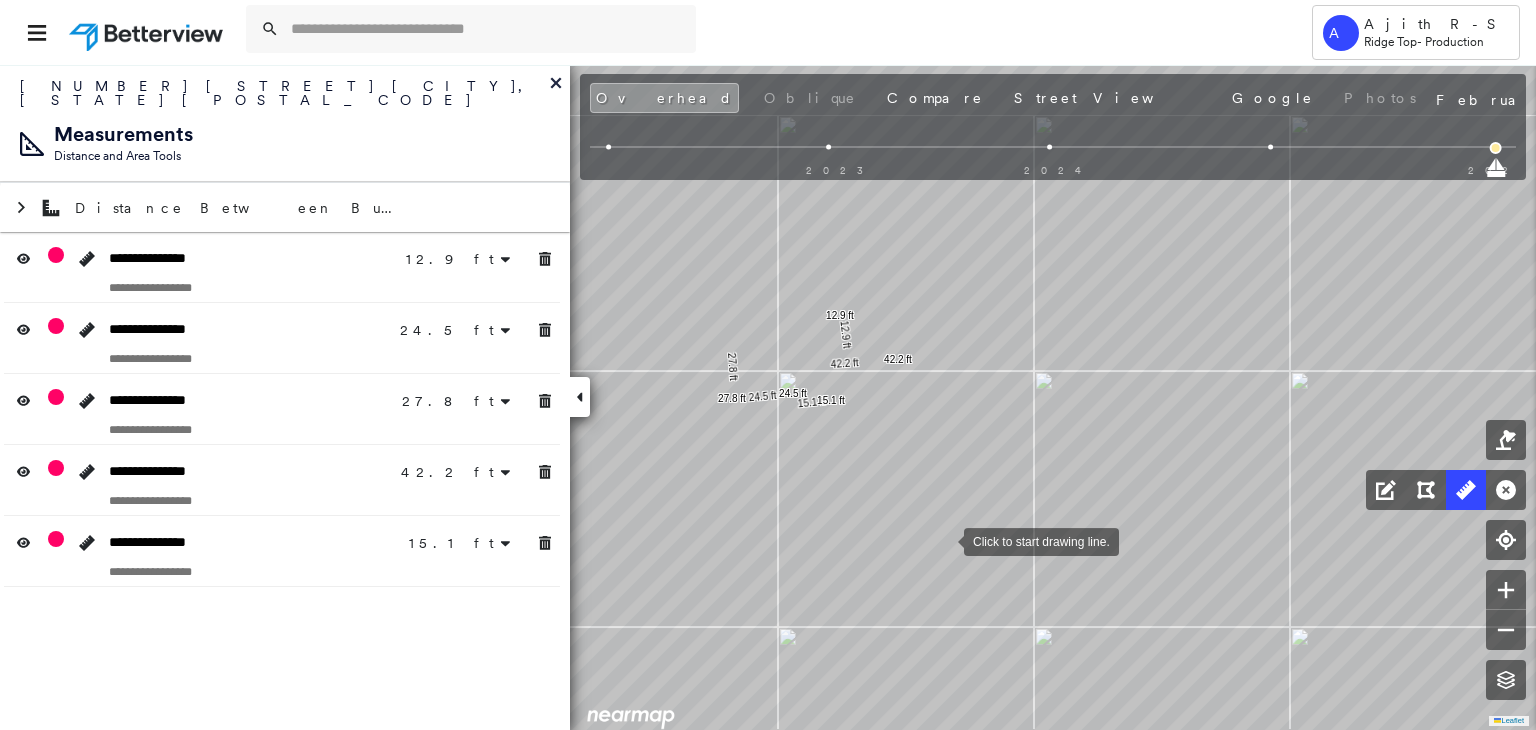 drag, startPoint x: 937, startPoint y: 519, endPoint x: 970, endPoint y: 601, distance: 88.391174 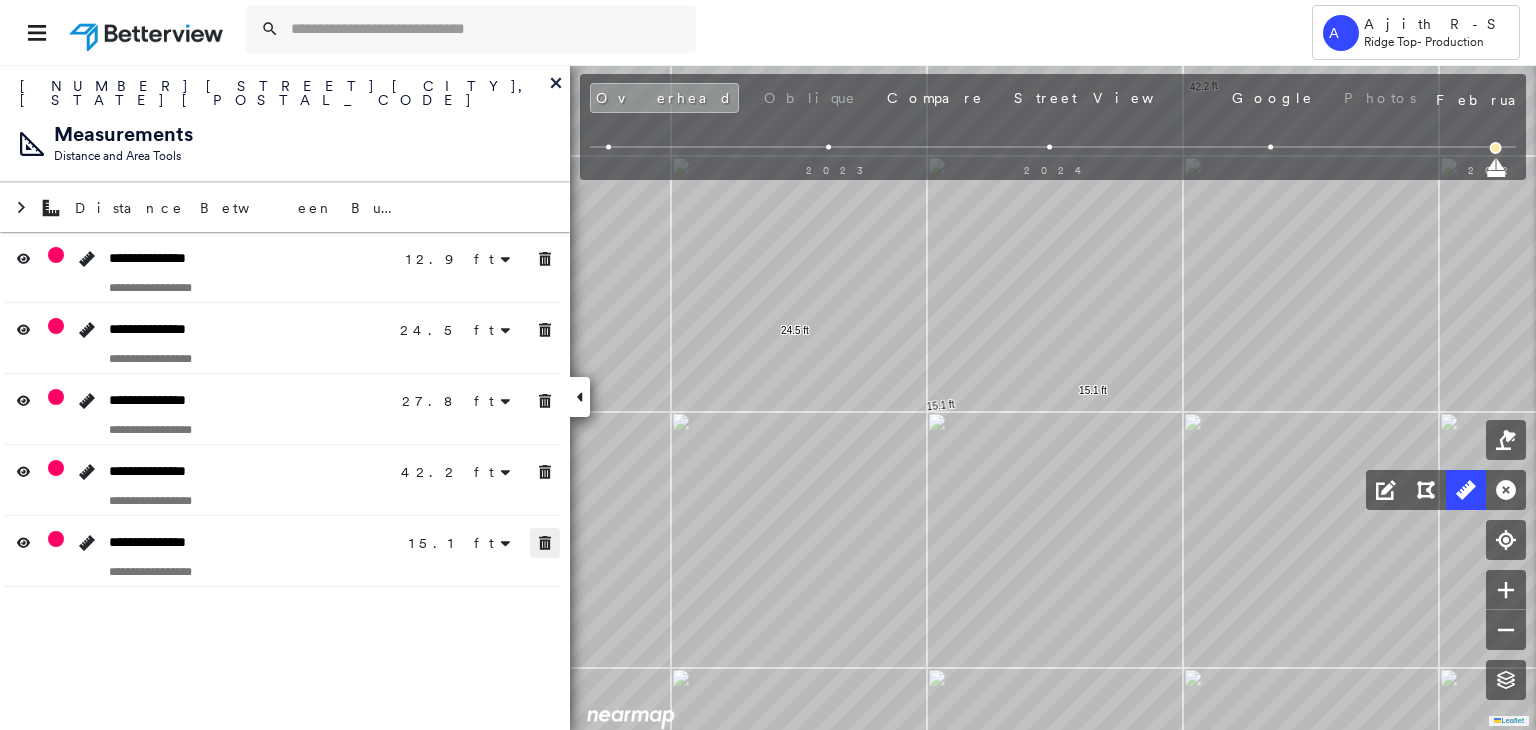 click 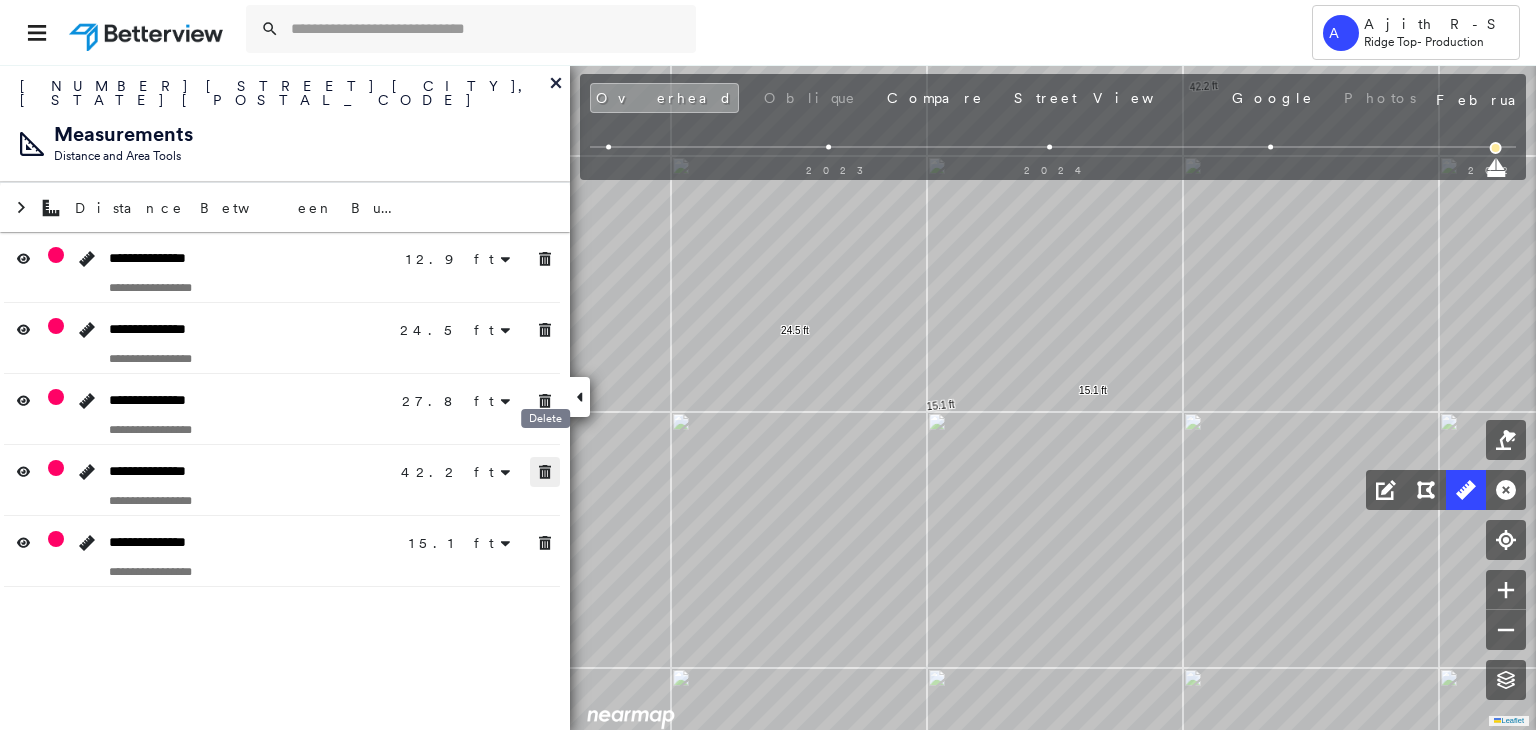 click at bounding box center (545, 472) 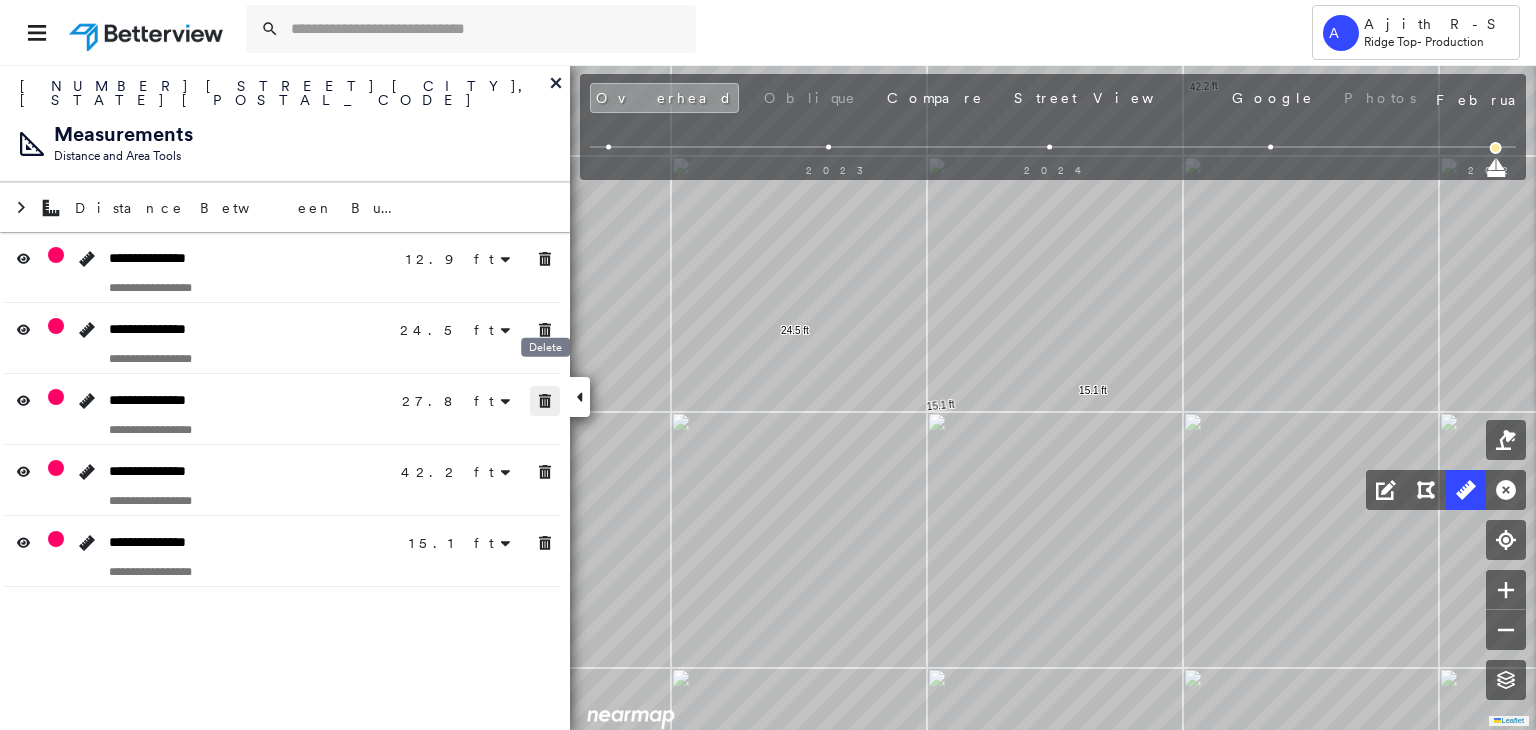 drag, startPoint x: 548, startPoint y: 386, endPoint x: 544, endPoint y: 321, distance: 65.12296 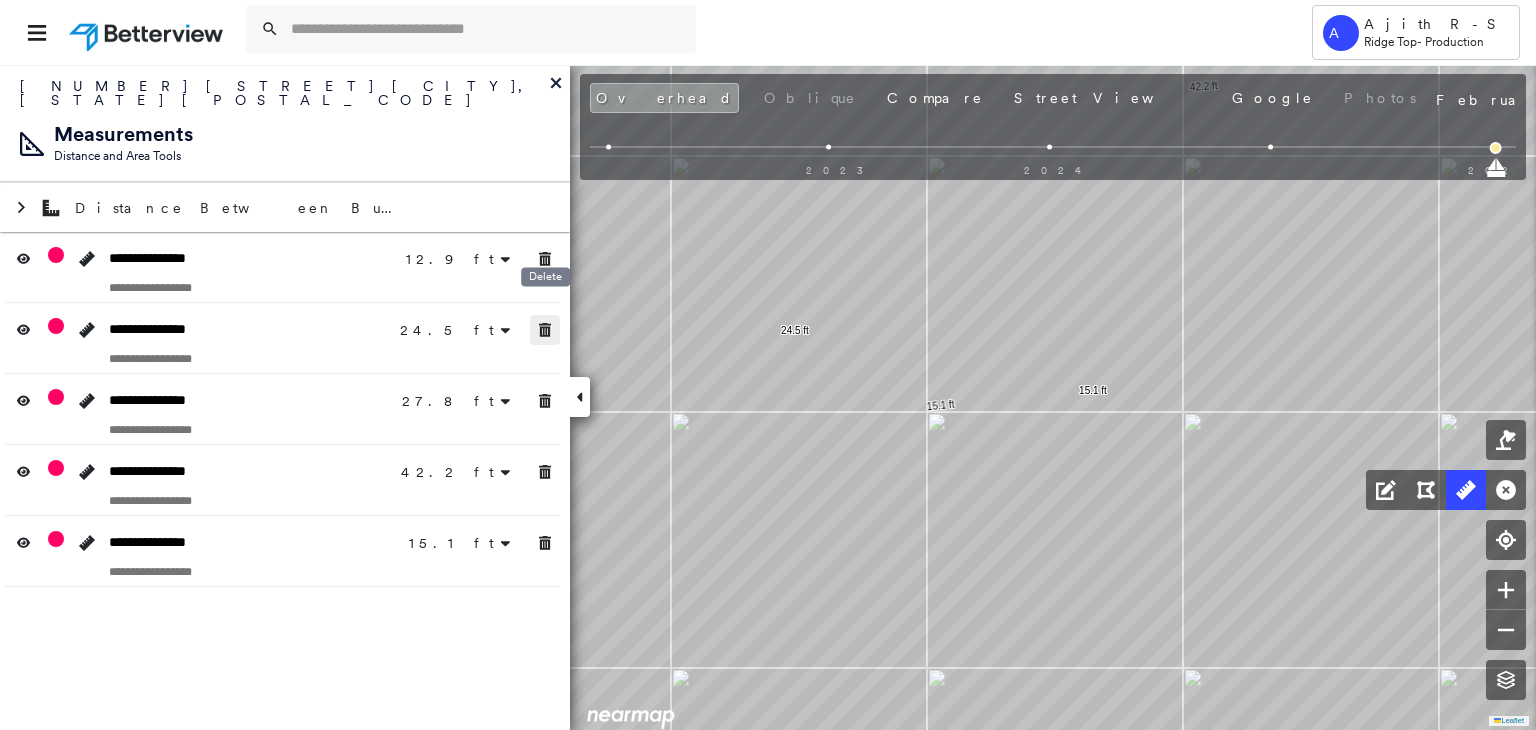 drag, startPoint x: 544, startPoint y: 319, endPoint x: 542, endPoint y: 279, distance: 40.04997 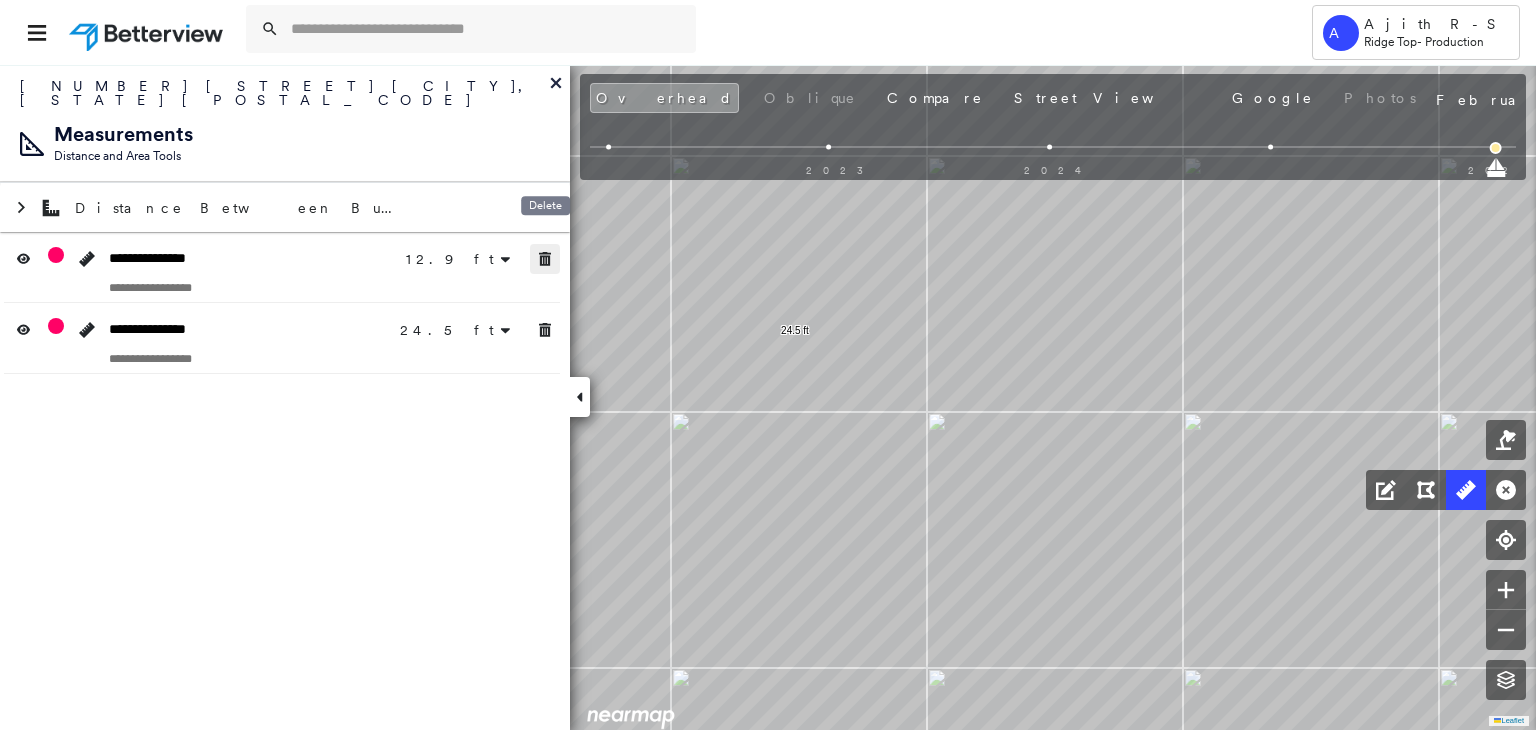 click at bounding box center (545, 259) 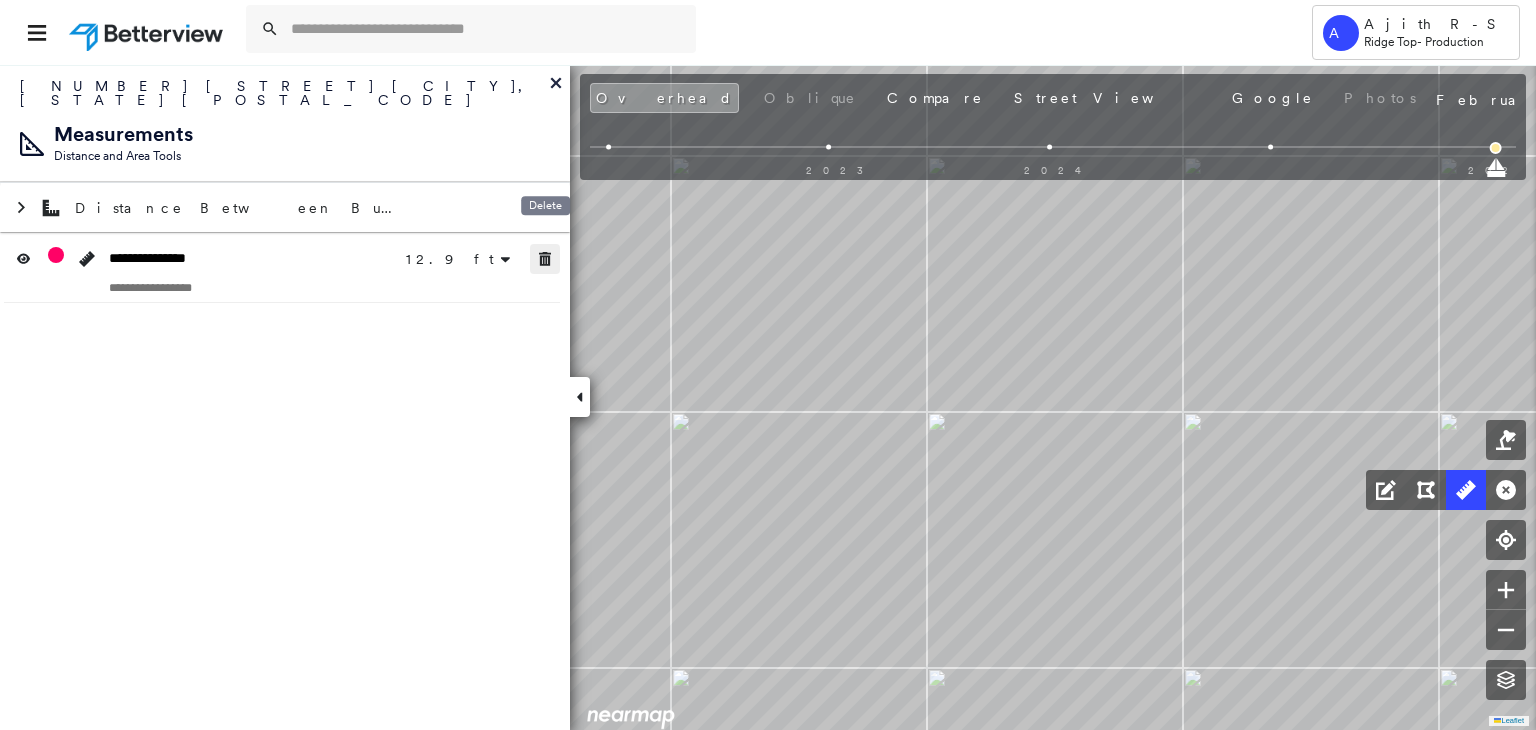 click 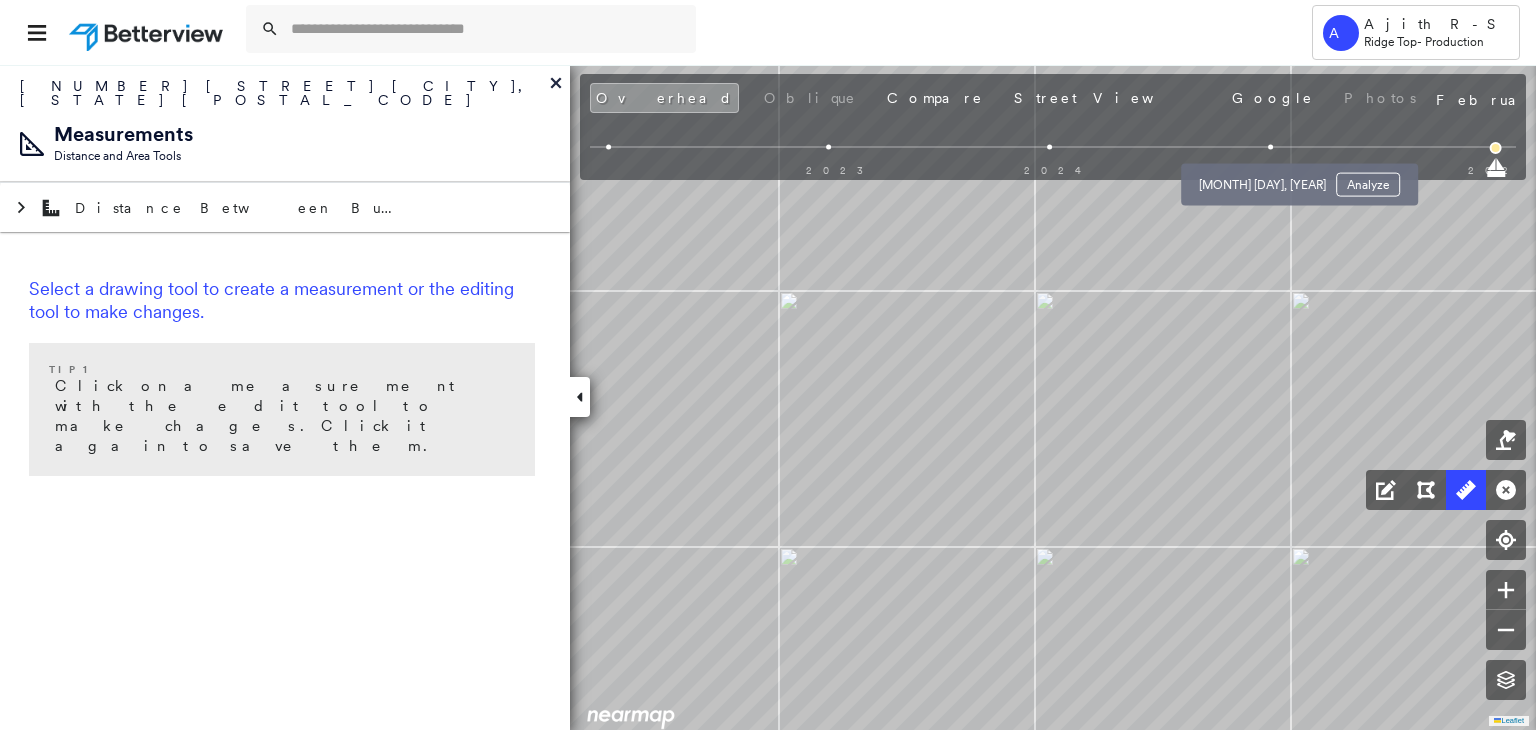 click at bounding box center (1271, 147) 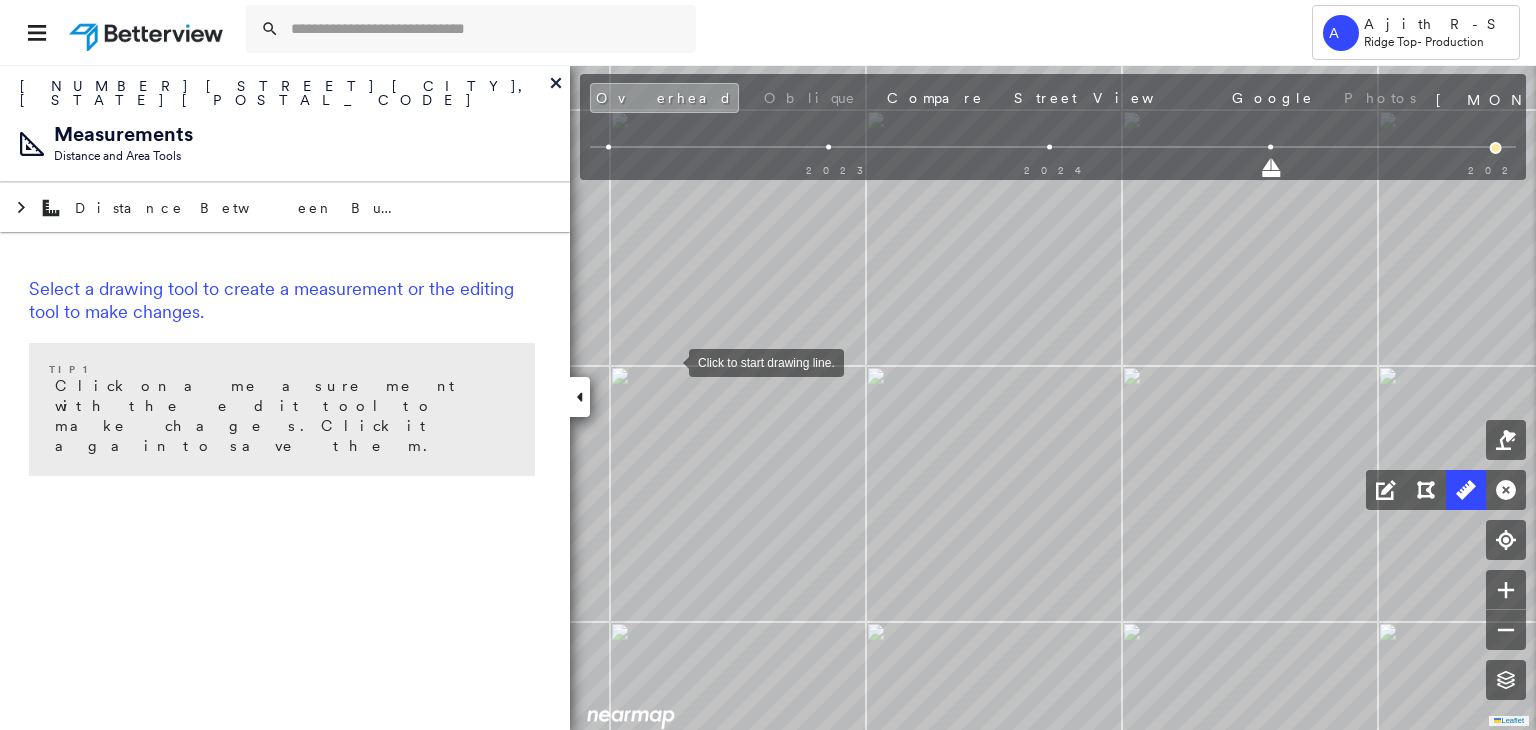 click at bounding box center (669, 361) 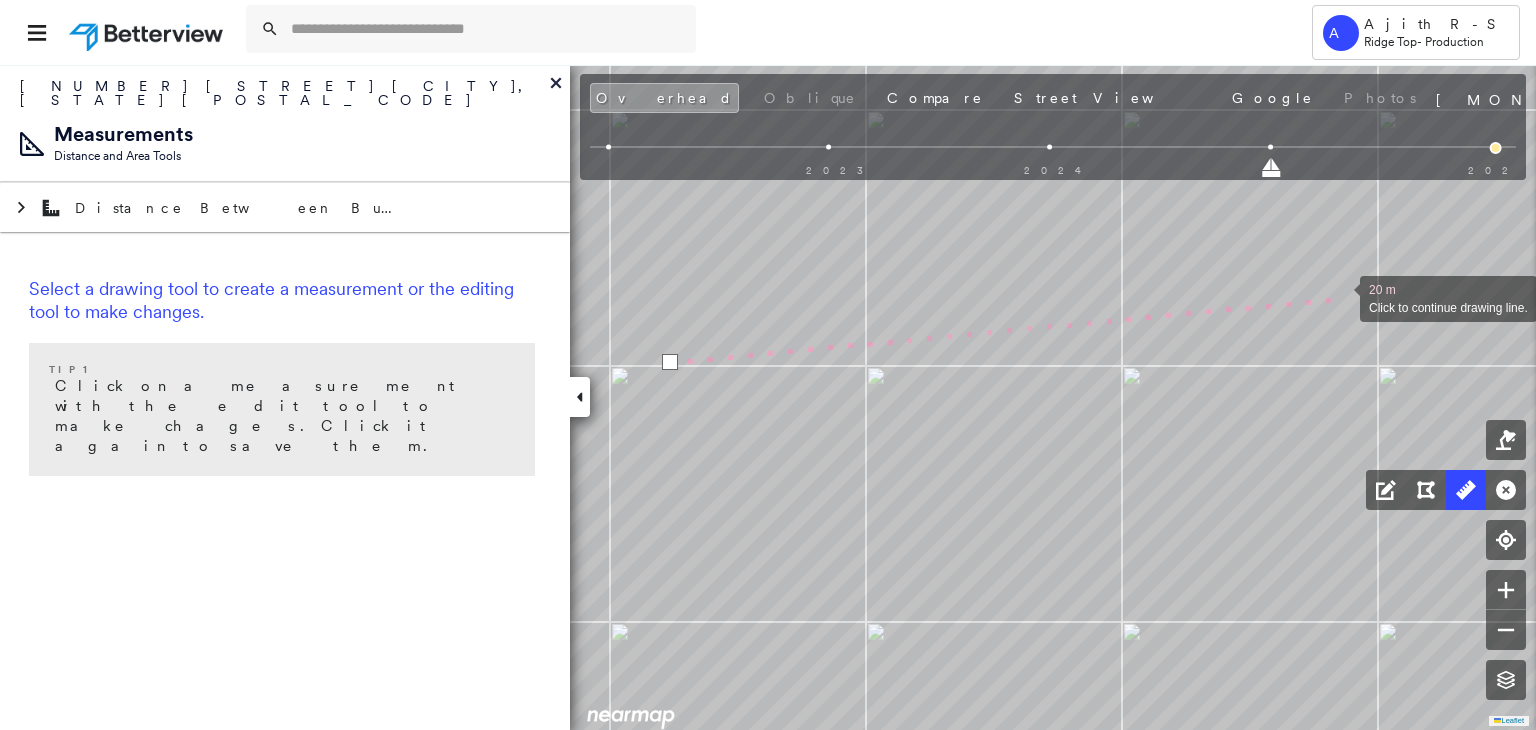 click at bounding box center [1340, 297] 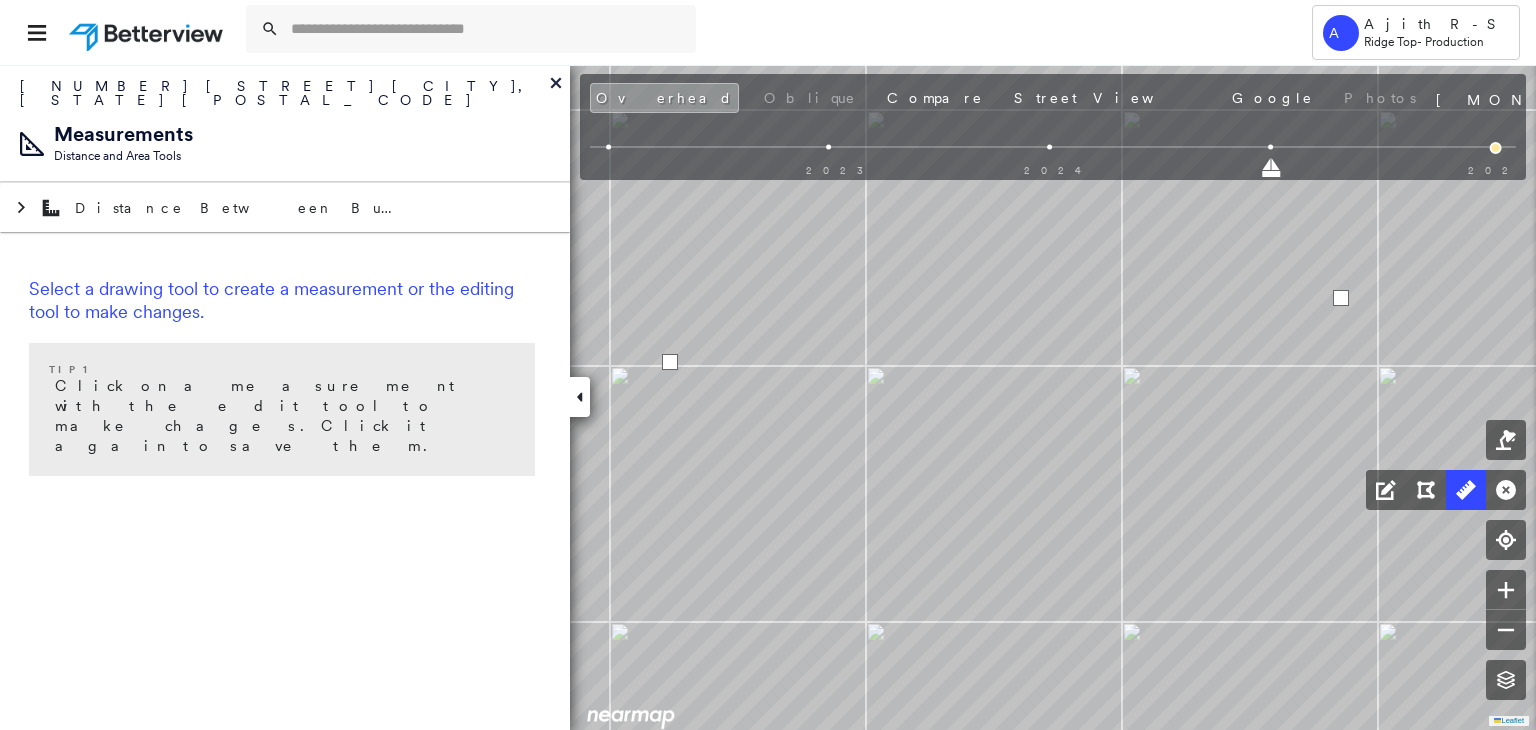click at bounding box center [1341, 298] 